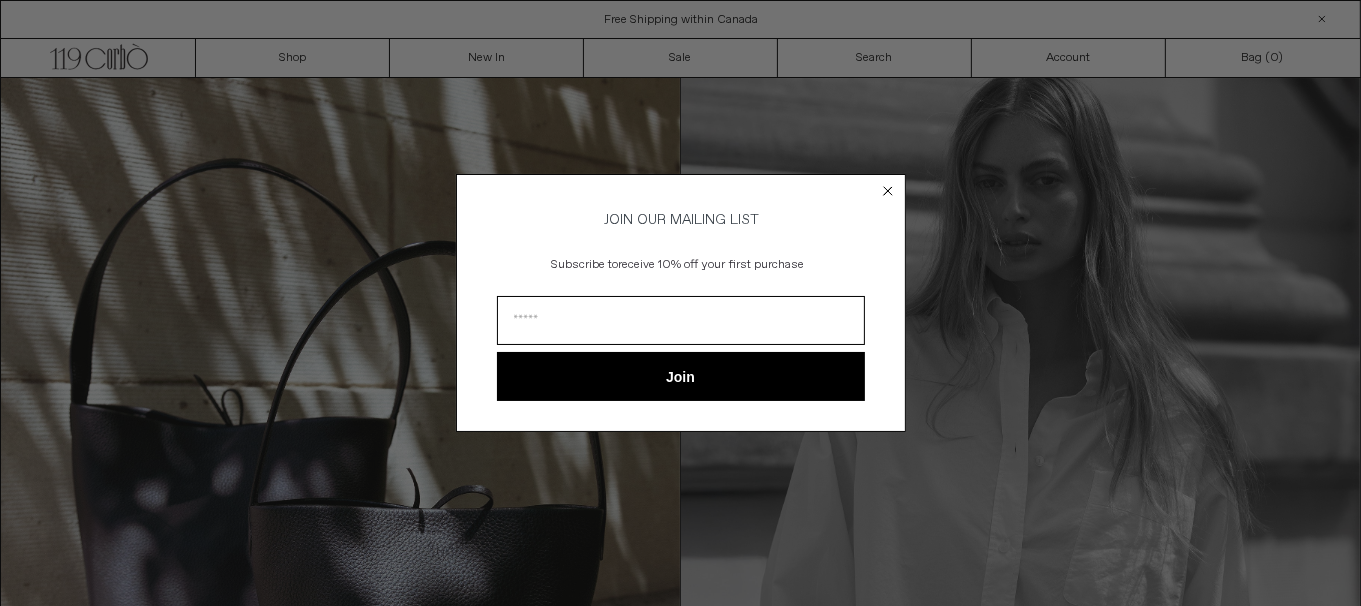 scroll, scrollTop: 0, scrollLeft: 0, axis: both 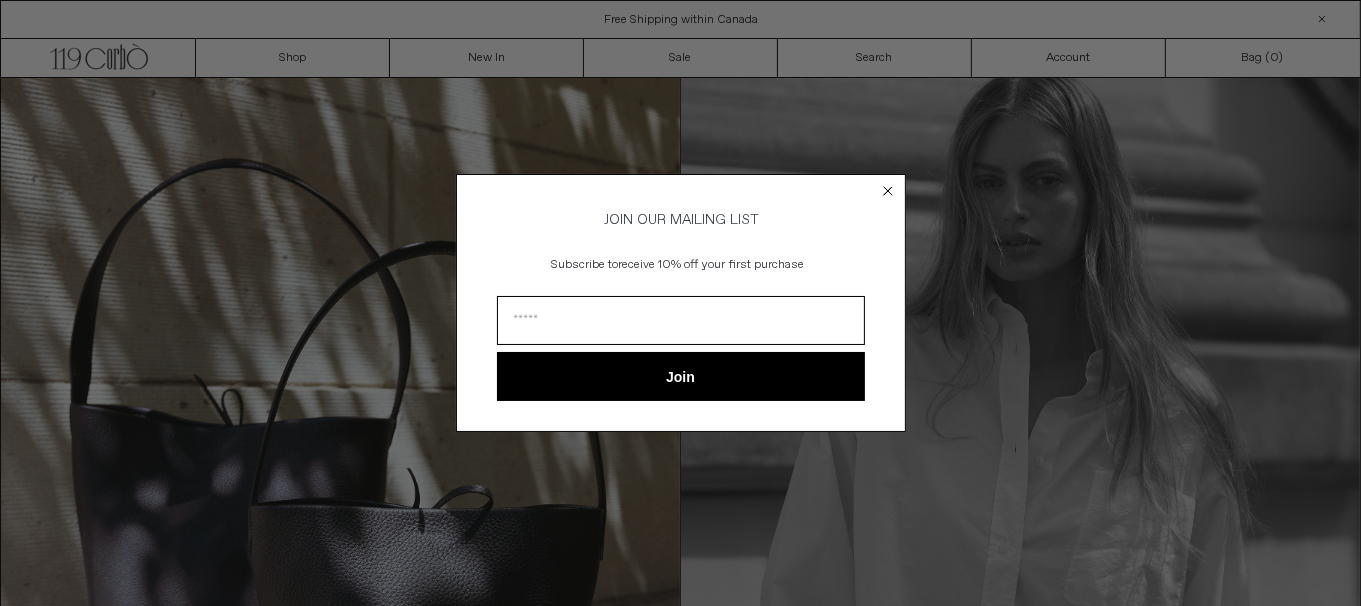 click 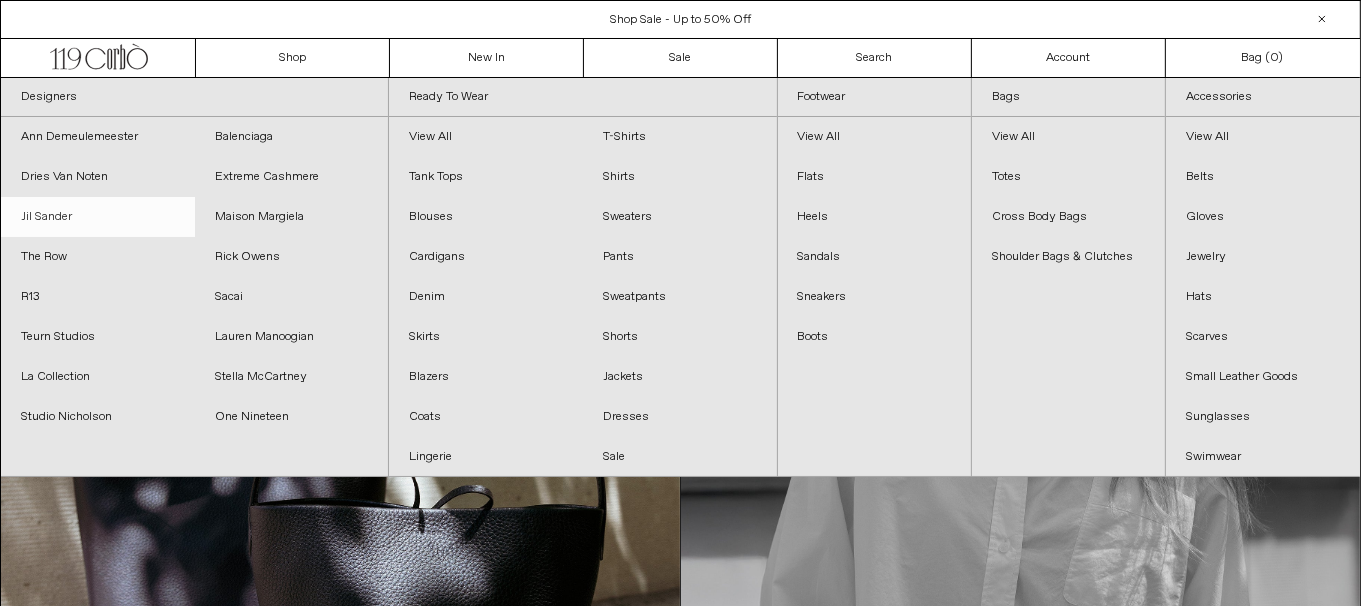 click on "Jil Sander" at bounding box center [98, 217] 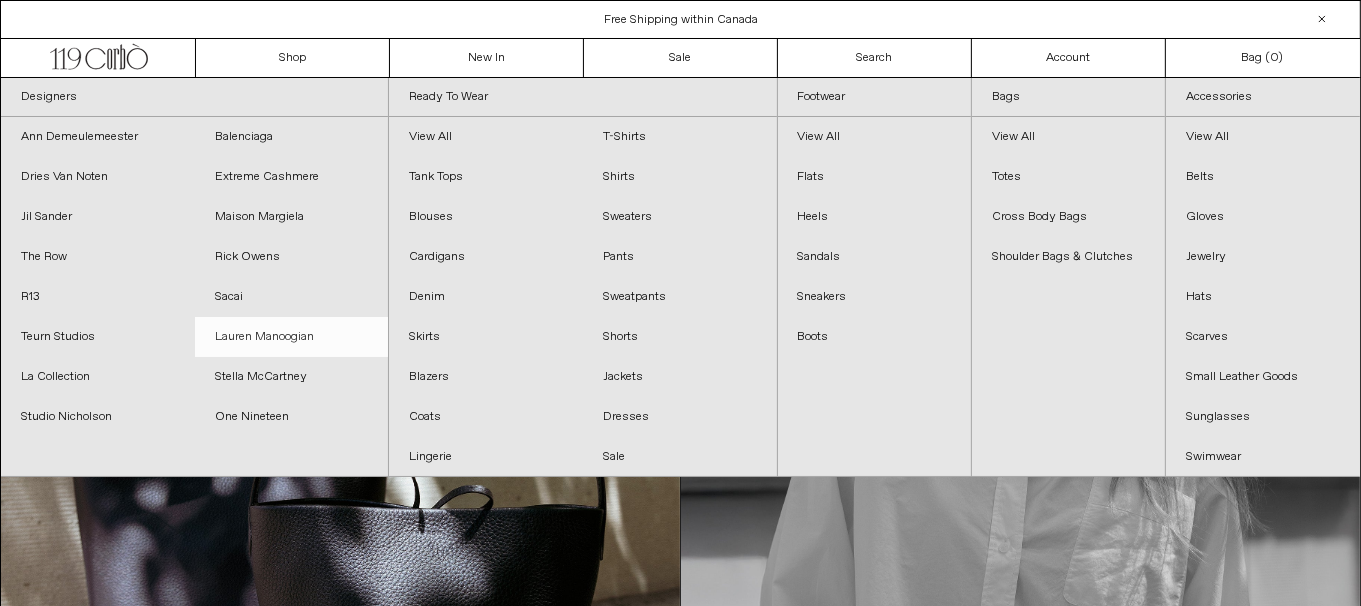 click on "Lauren Manoogian" at bounding box center [292, 337] 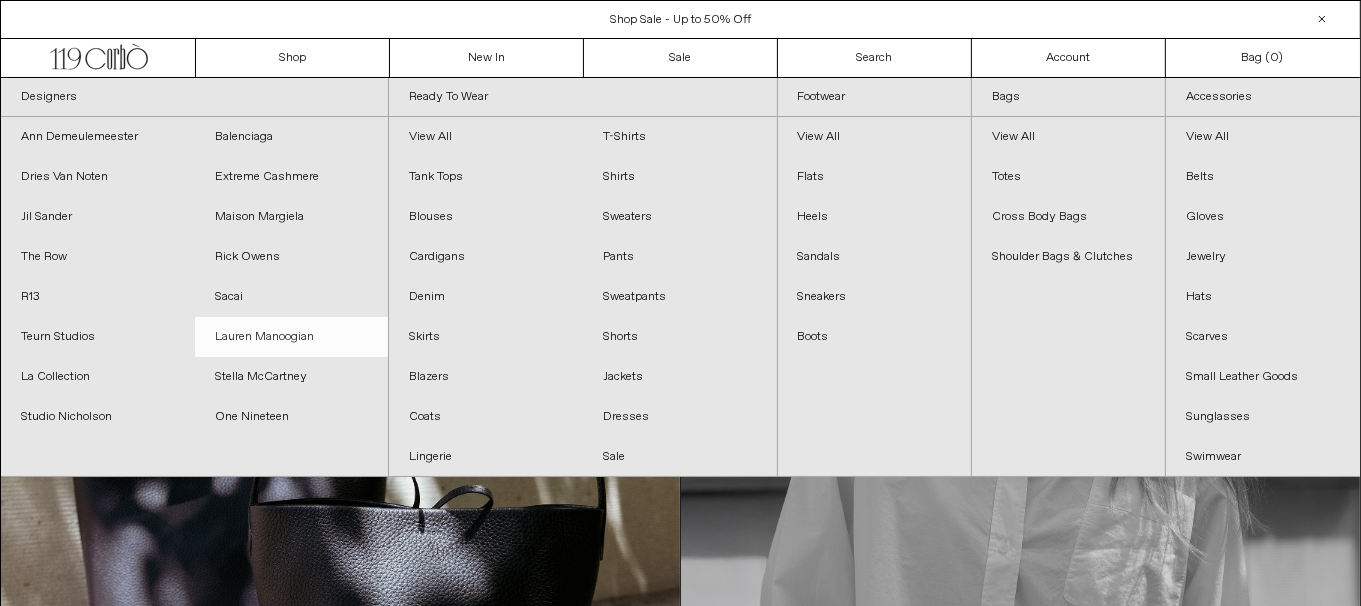 click on "Lauren Manoogian" at bounding box center (292, 337) 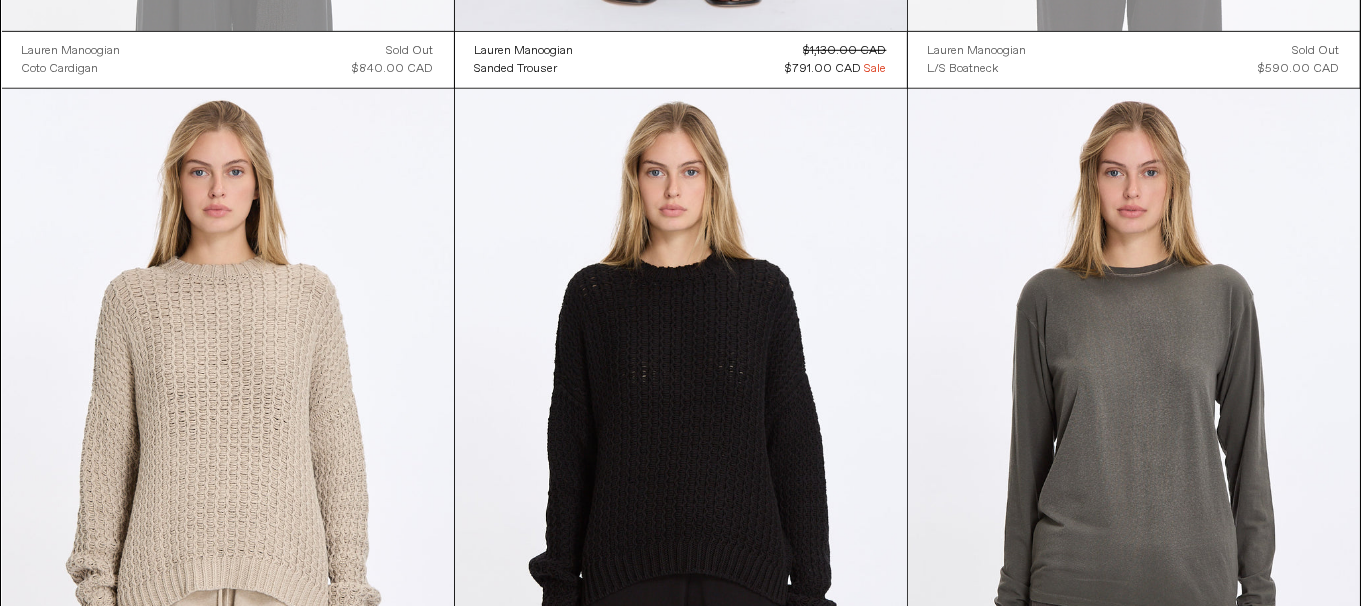 scroll, scrollTop: 1700, scrollLeft: 0, axis: vertical 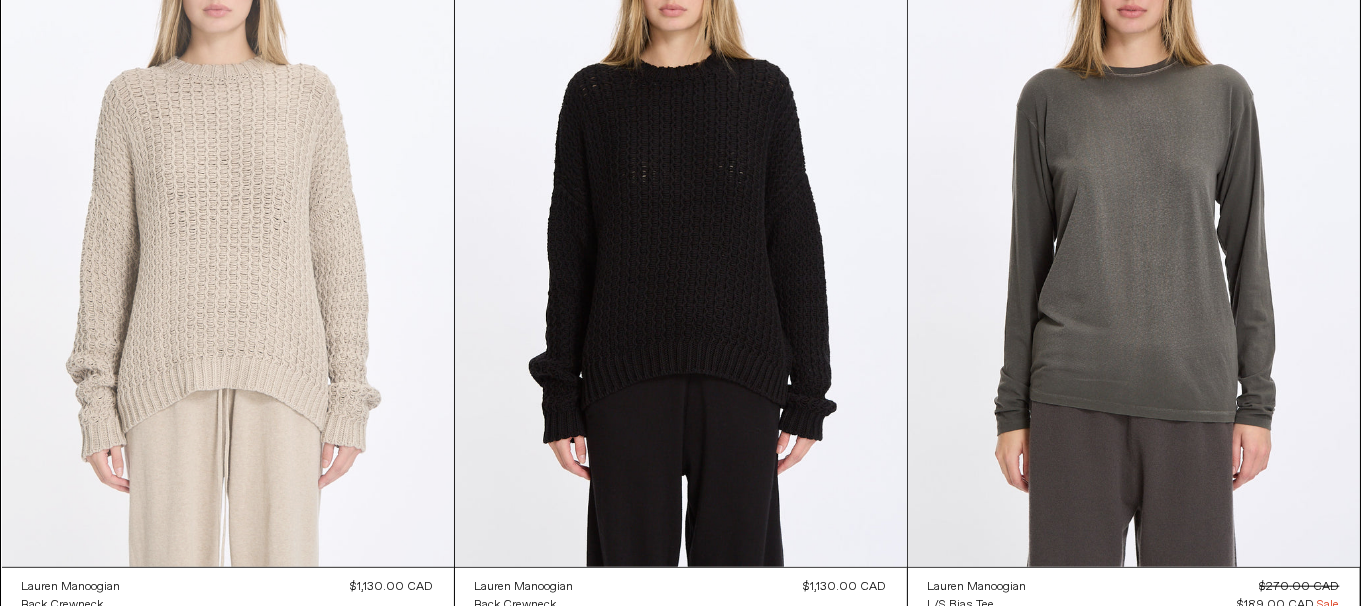 click at bounding box center [228, 228] 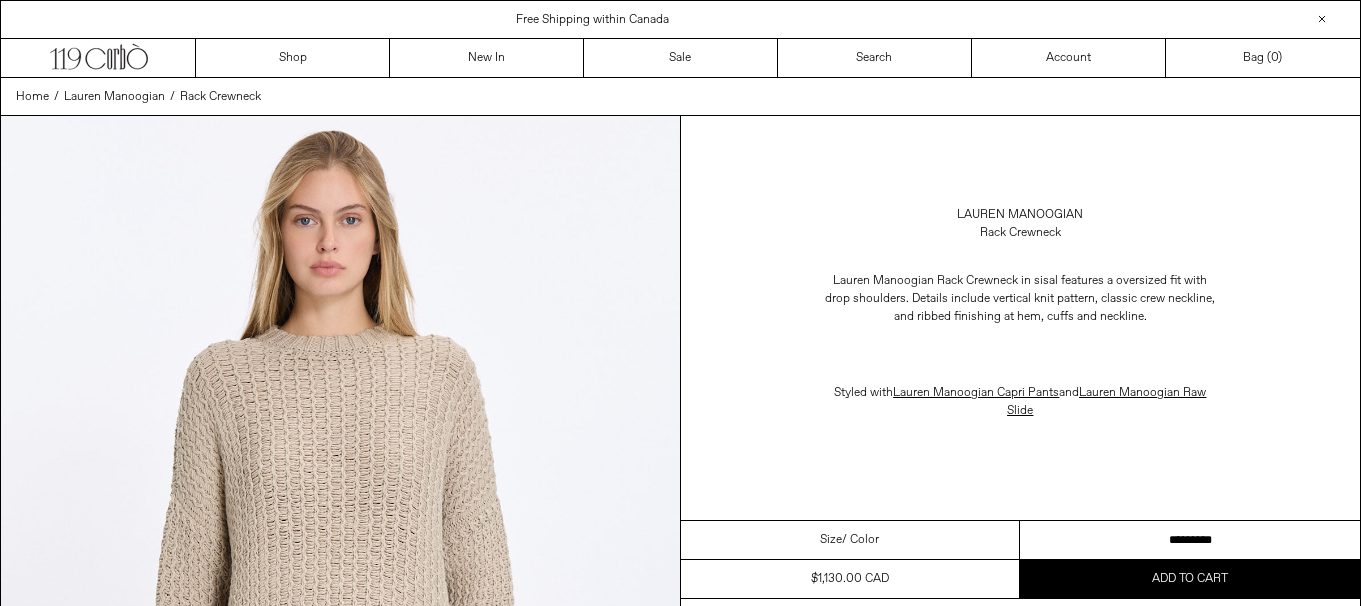 scroll, scrollTop: 0, scrollLeft: 0, axis: both 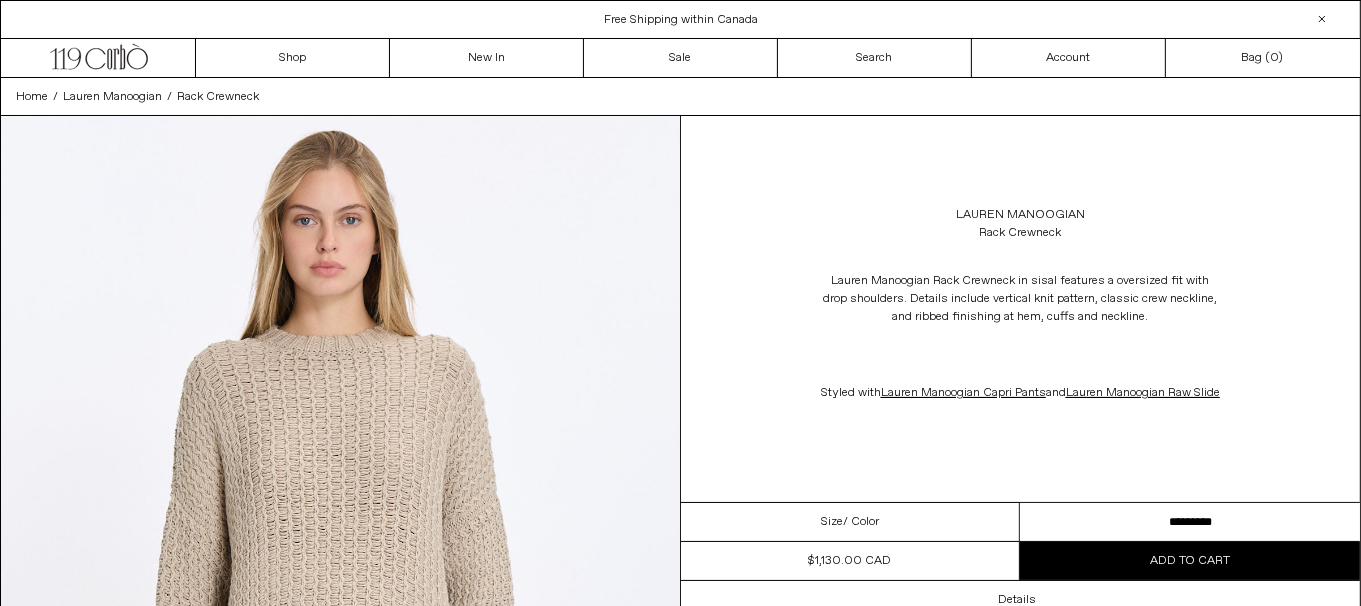 drag, startPoint x: 1147, startPoint y: 531, endPoint x: 1222, endPoint y: 539, distance: 75.42546 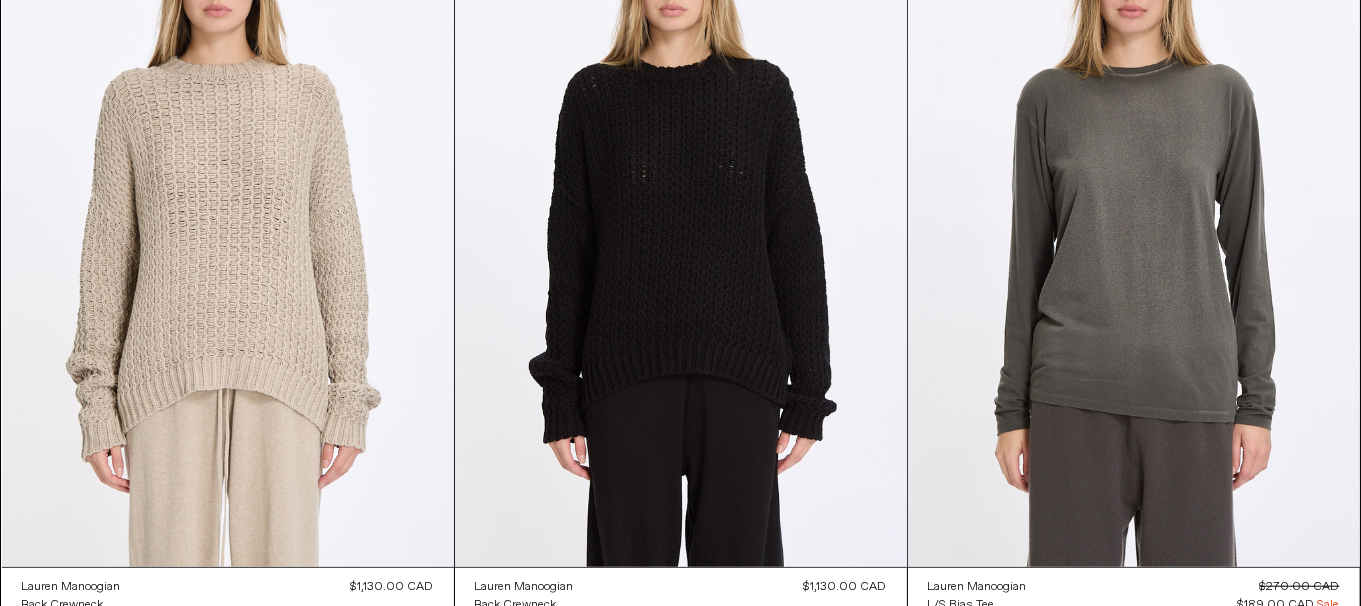 scroll, scrollTop: 0, scrollLeft: 0, axis: both 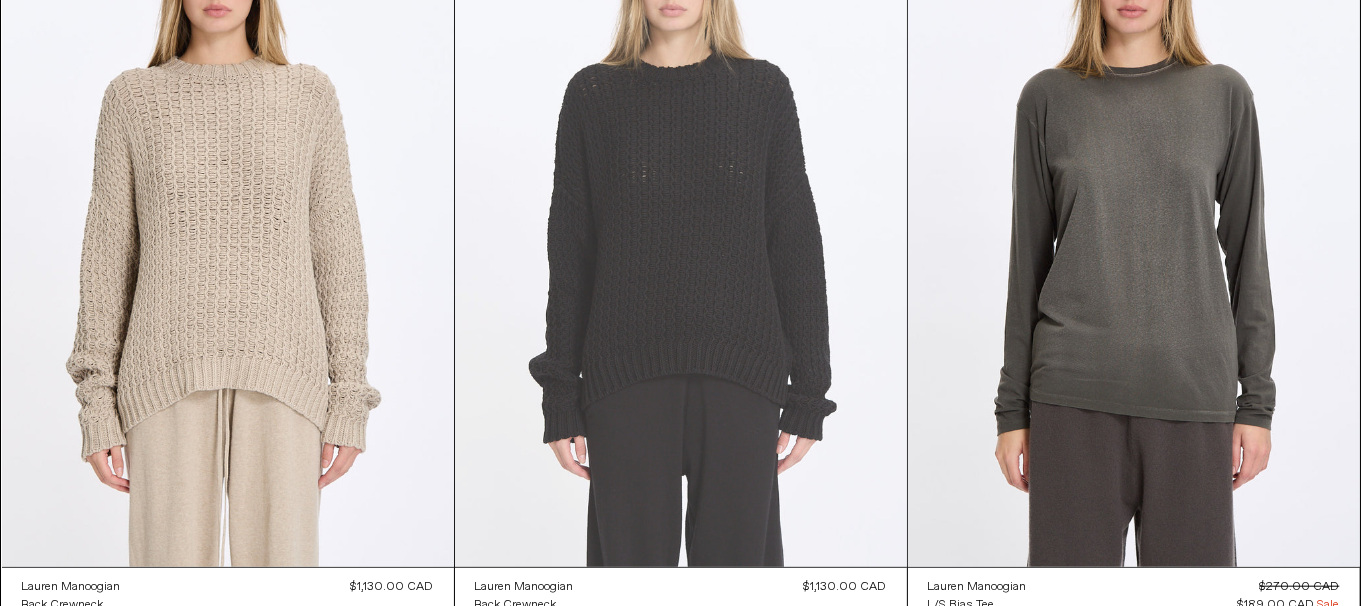 click at bounding box center [681, 228] 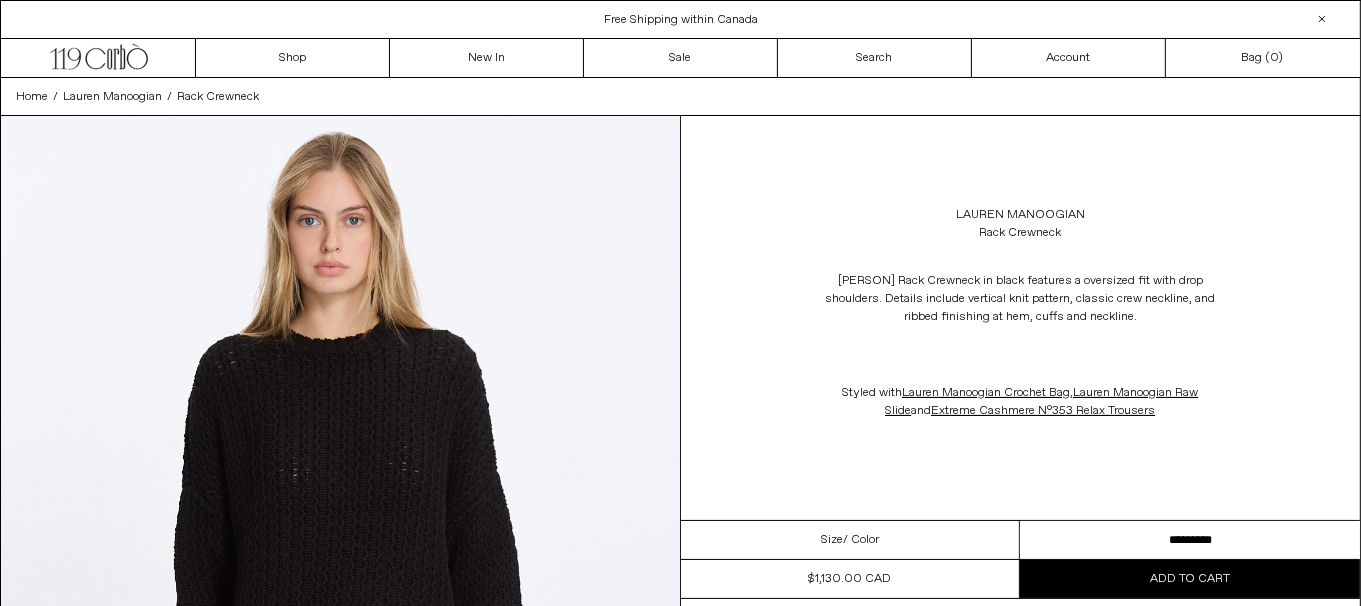scroll, scrollTop: 0, scrollLeft: 0, axis: both 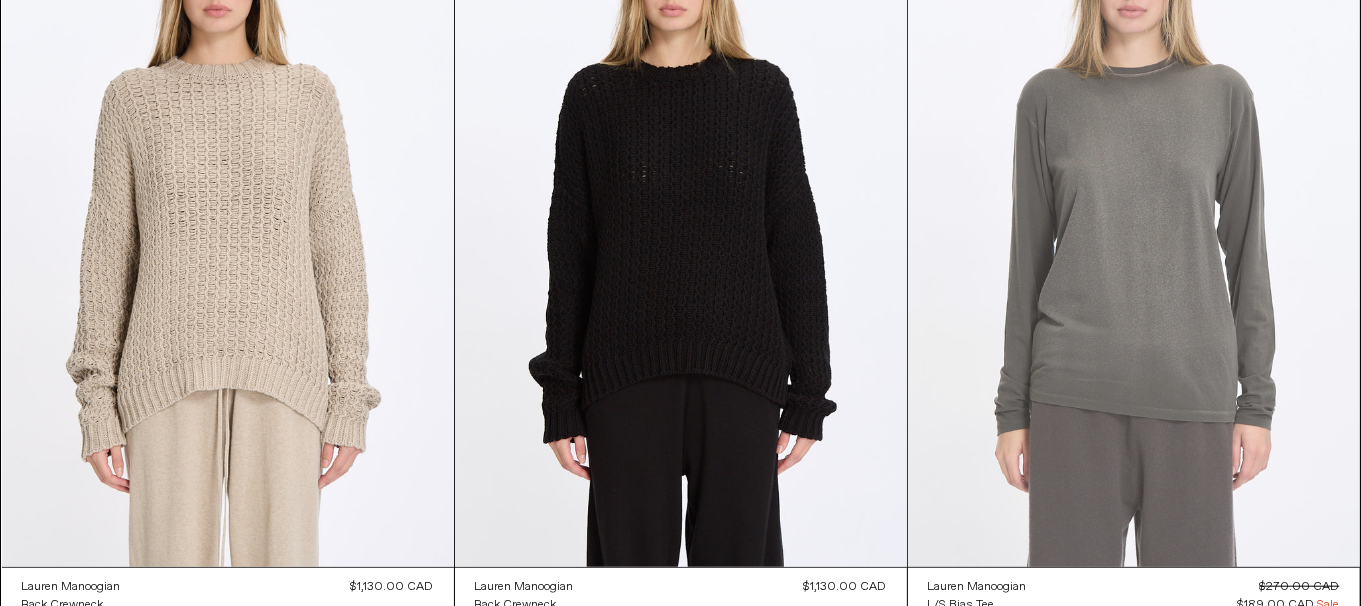 click at bounding box center [1134, 228] 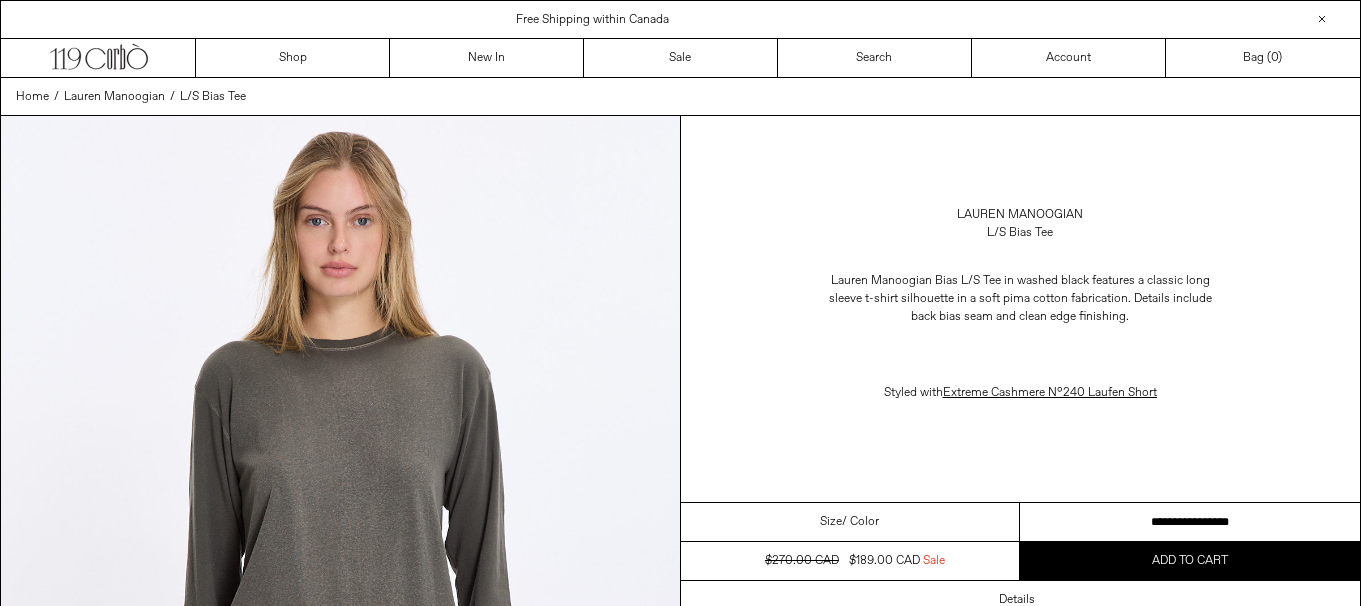 scroll, scrollTop: 0, scrollLeft: 0, axis: both 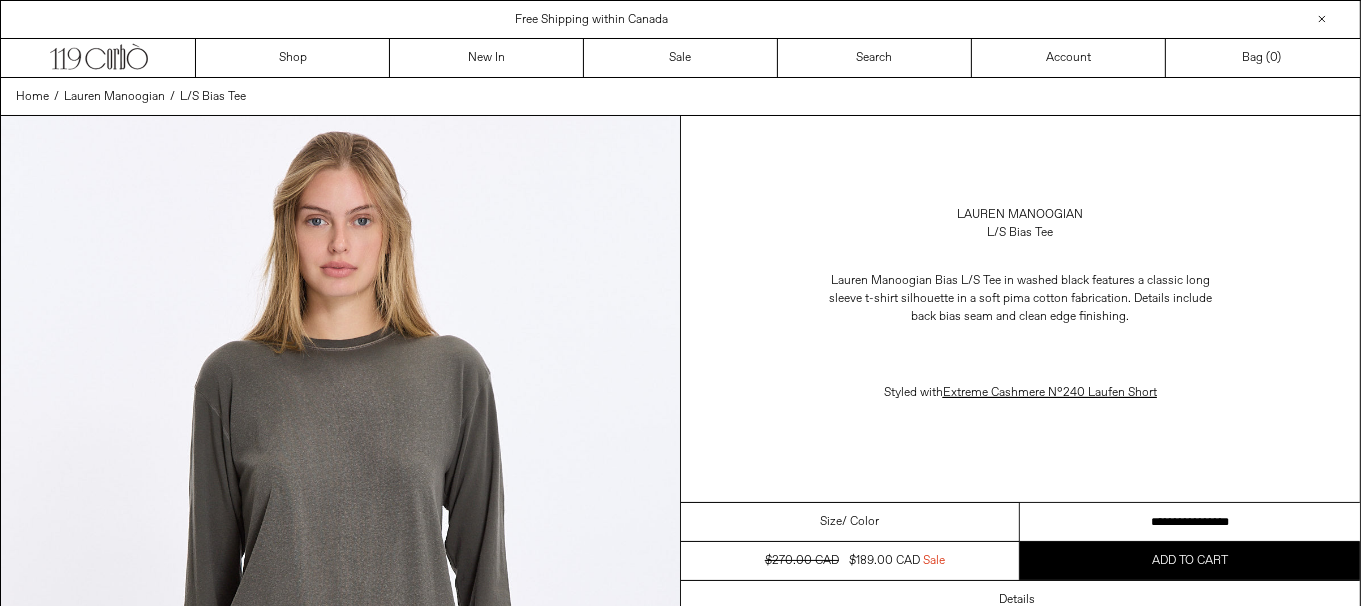 drag, startPoint x: 1189, startPoint y: 528, endPoint x: 1219, endPoint y: 512, distance: 34 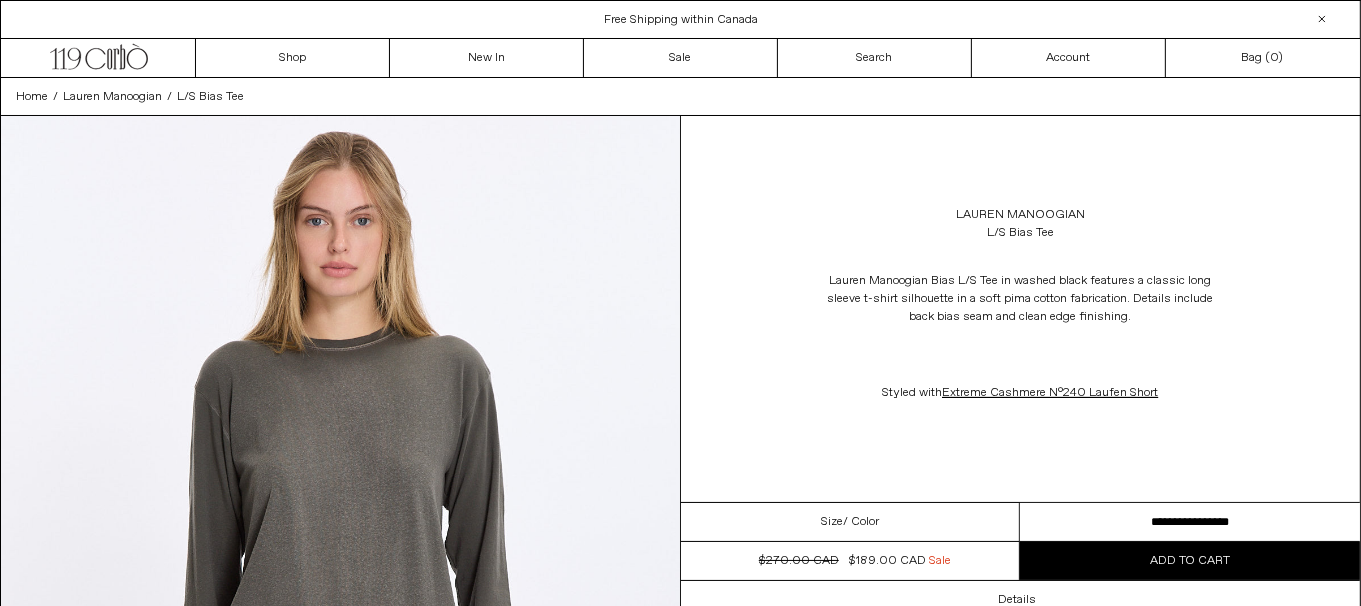 scroll, scrollTop: 0, scrollLeft: 0, axis: both 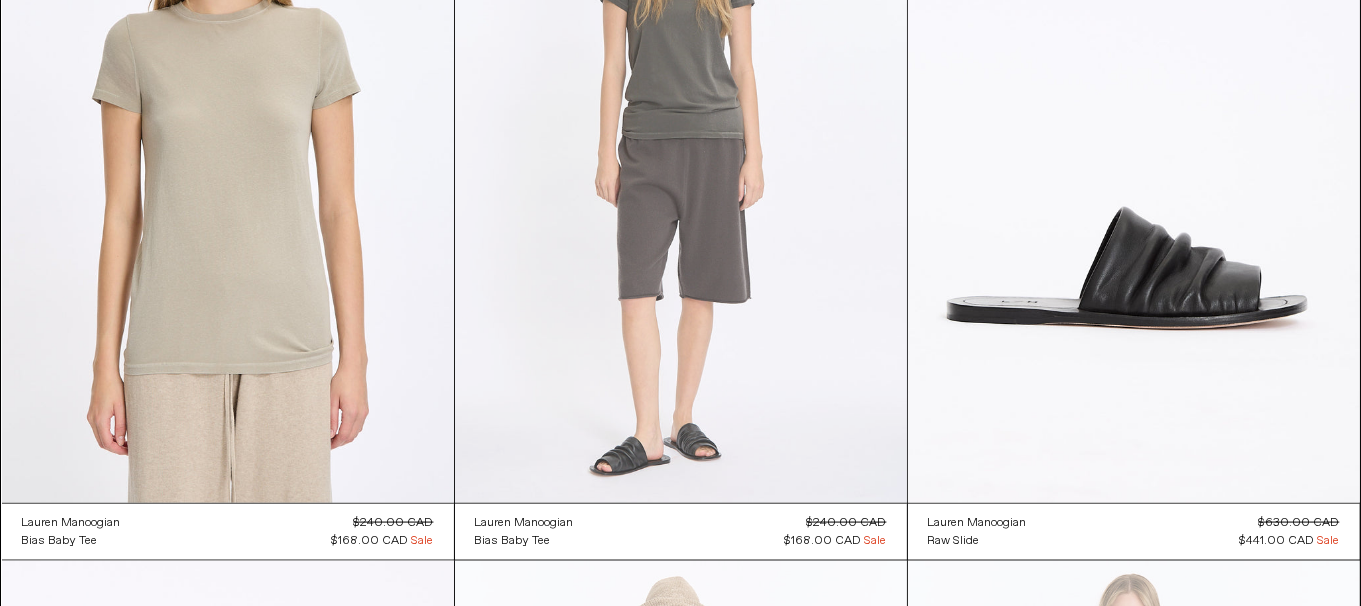 click at bounding box center [681, 164] 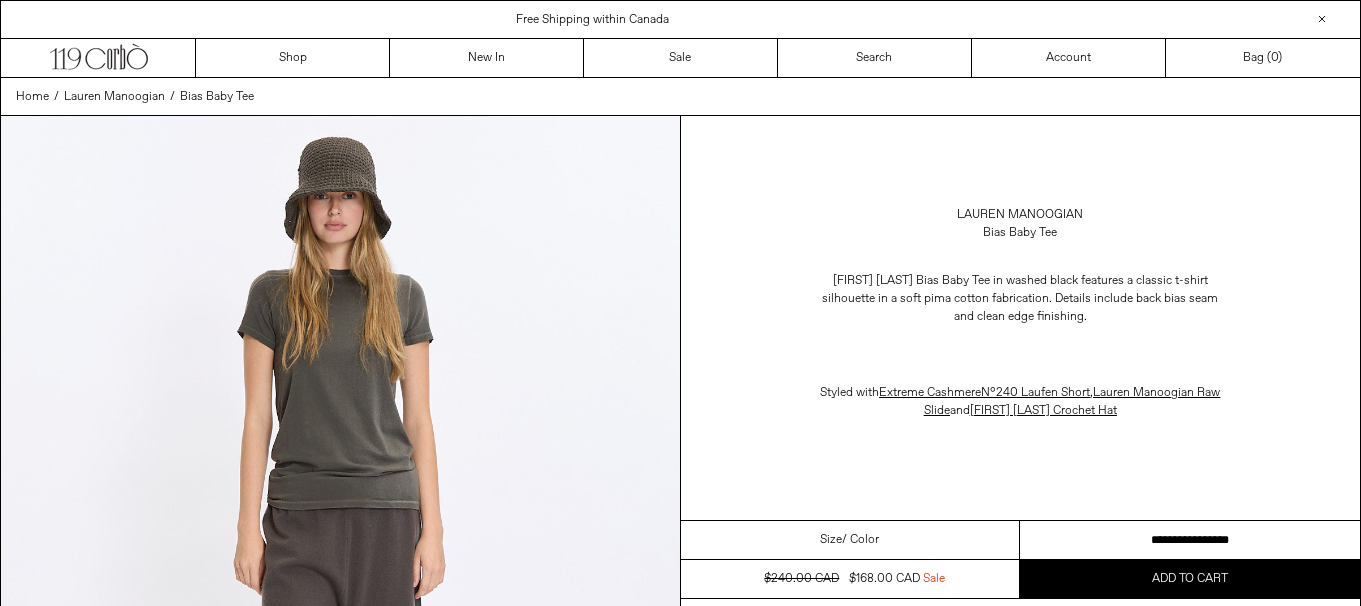 scroll, scrollTop: 0, scrollLeft: 0, axis: both 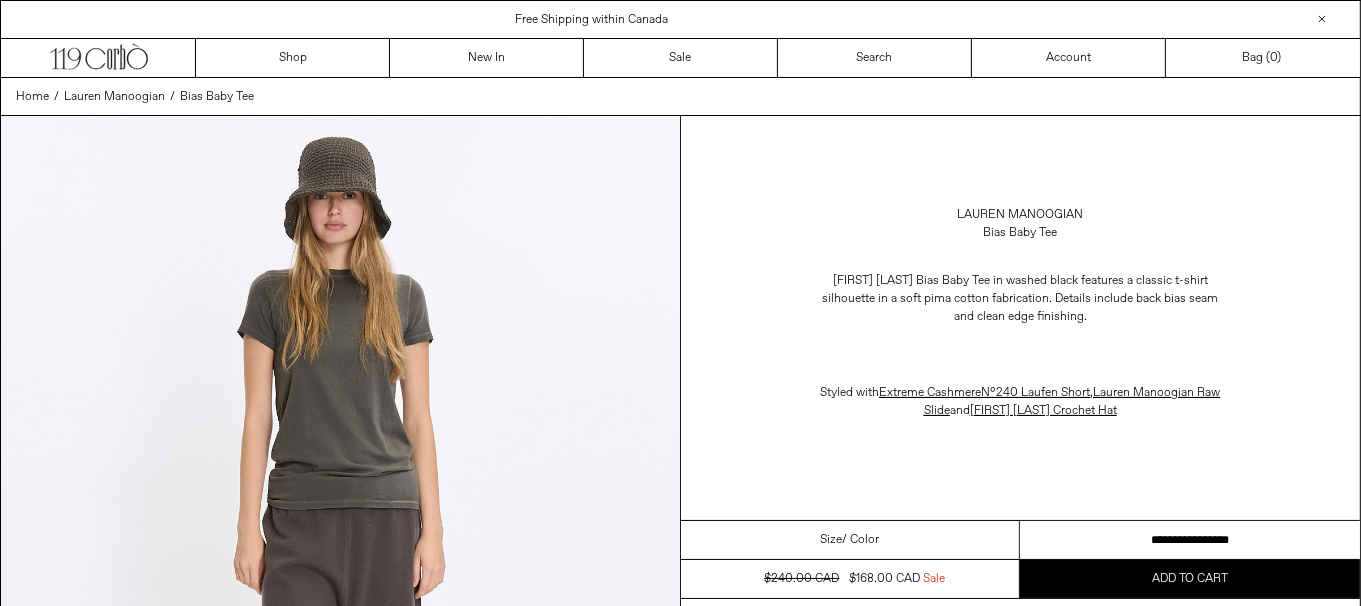 click on "**********" at bounding box center (1190, 540) 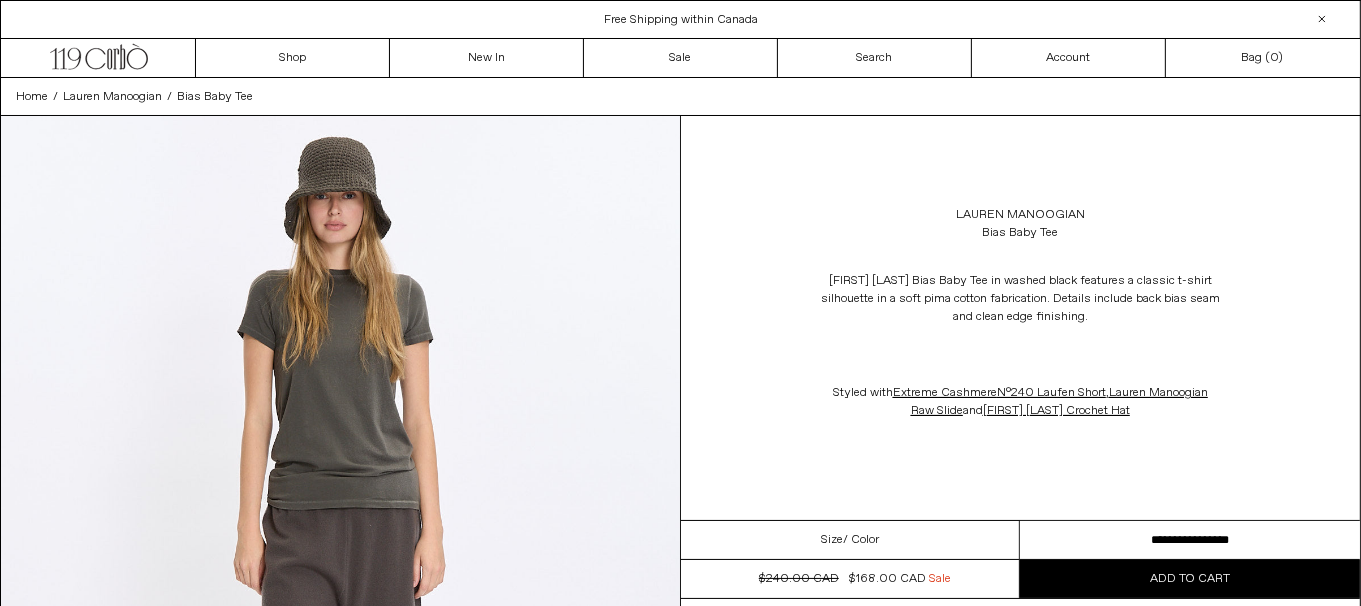 scroll, scrollTop: 0, scrollLeft: 0, axis: both 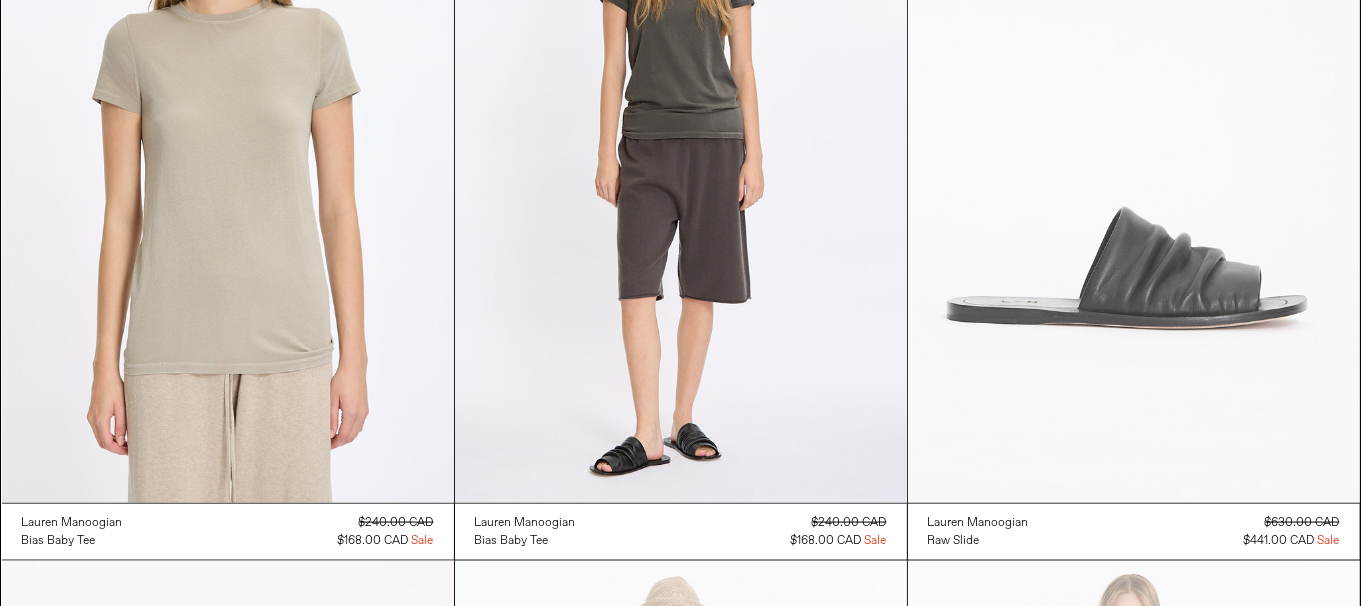 click at bounding box center [1134, 164] 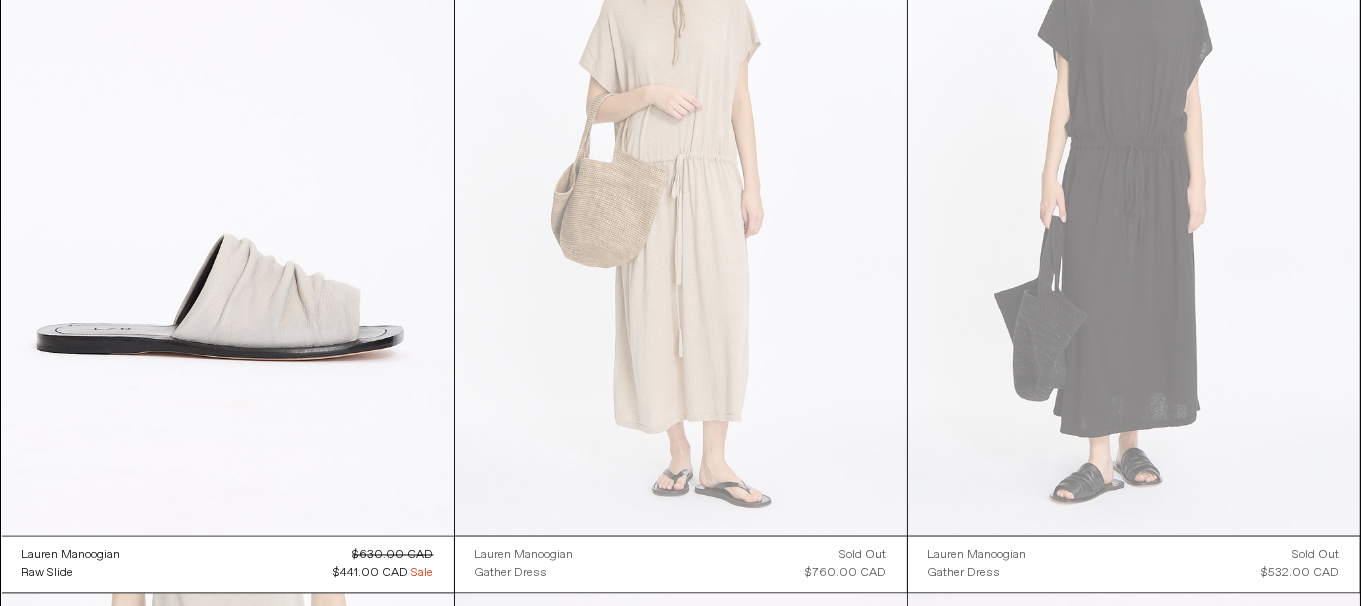 scroll, scrollTop: 3300, scrollLeft: 0, axis: vertical 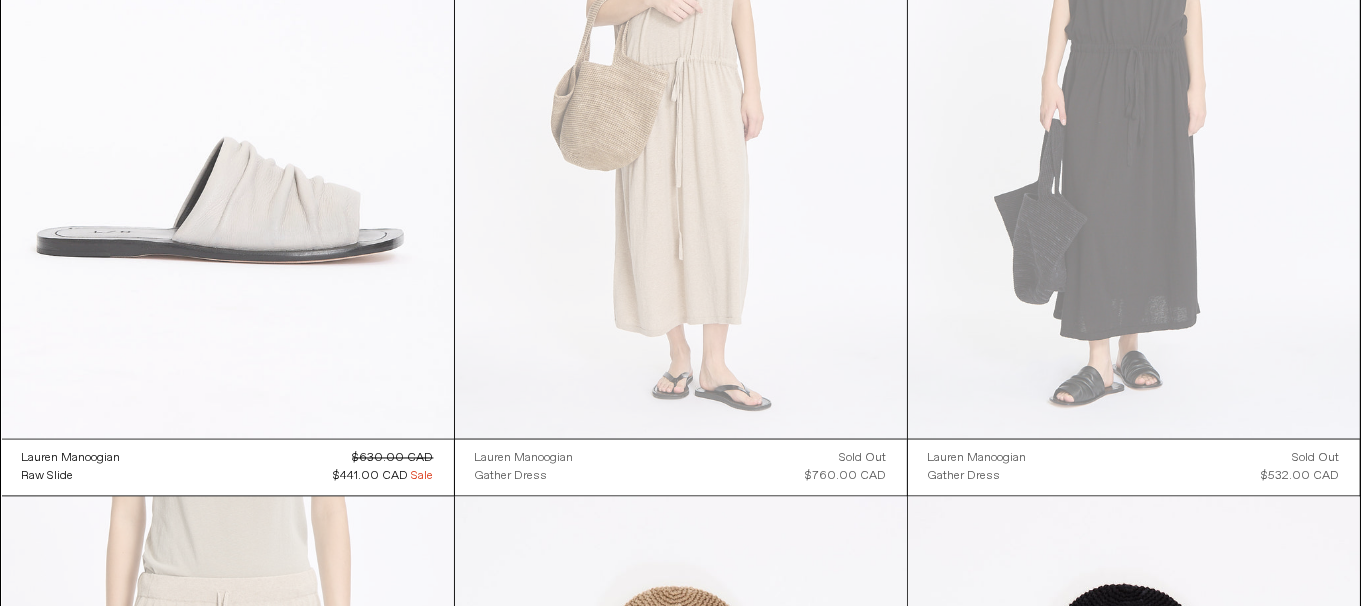 click at bounding box center [228, 100] 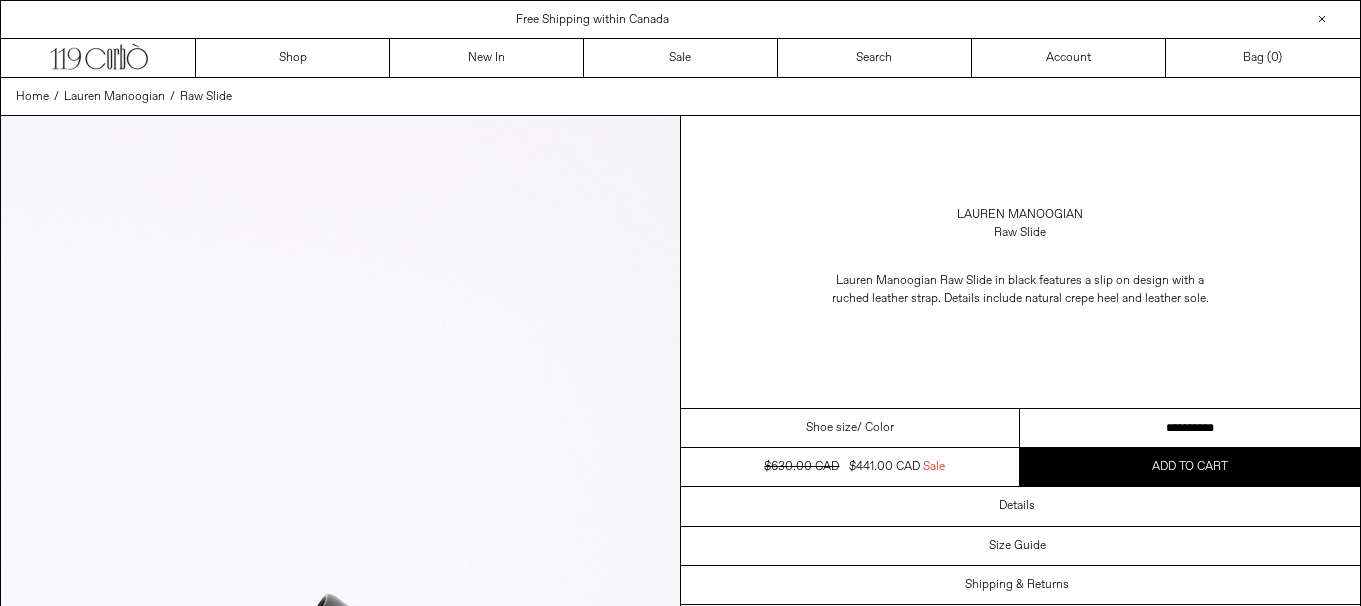 scroll, scrollTop: 0, scrollLeft: 0, axis: both 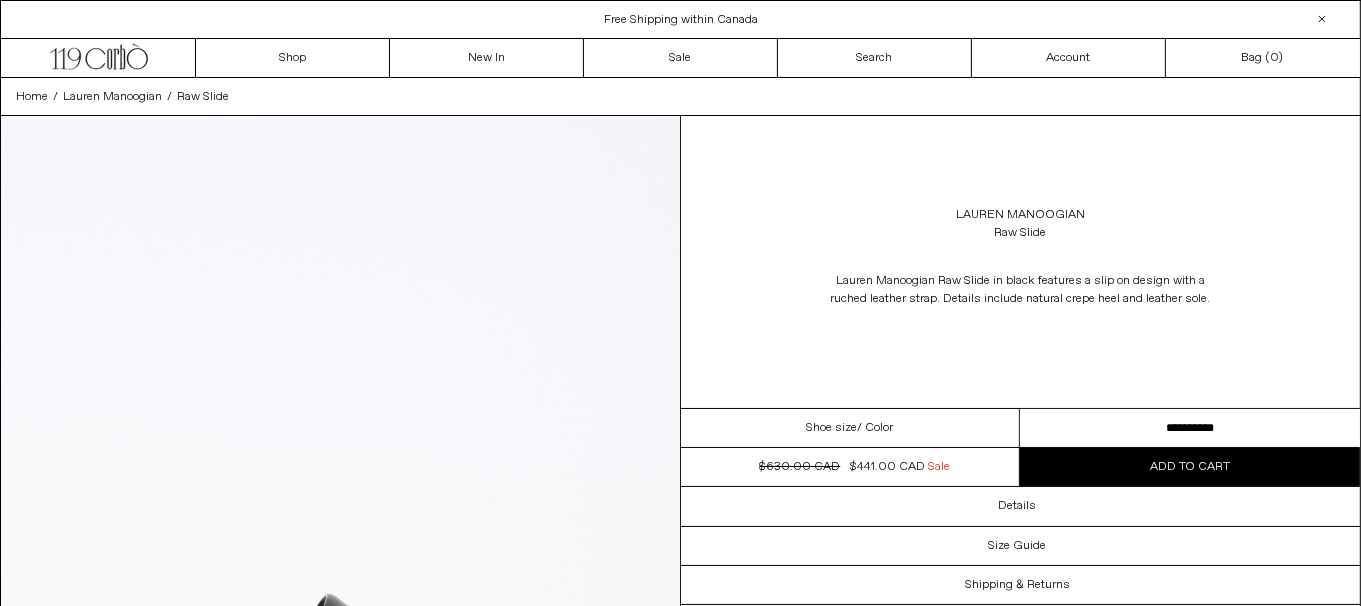 drag, startPoint x: 1220, startPoint y: 420, endPoint x: 1313, endPoint y: 436, distance: 94.36631 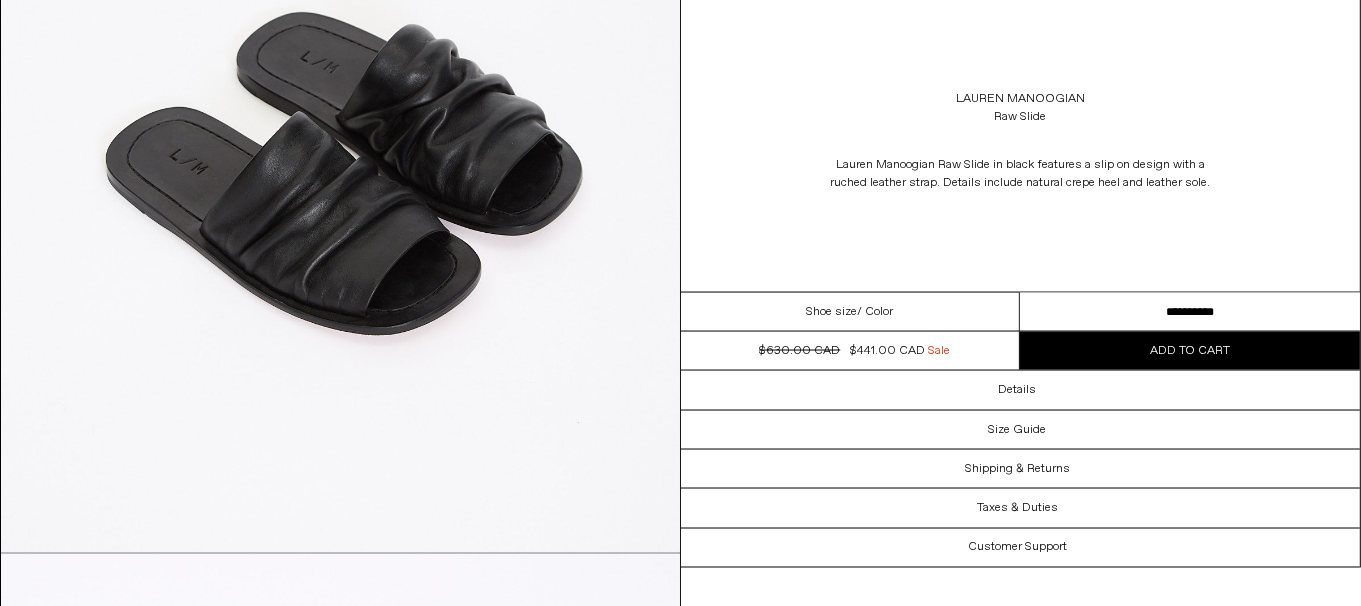 scroll, scrollTop: 3099, scrollLeft: 0, axis: vertical 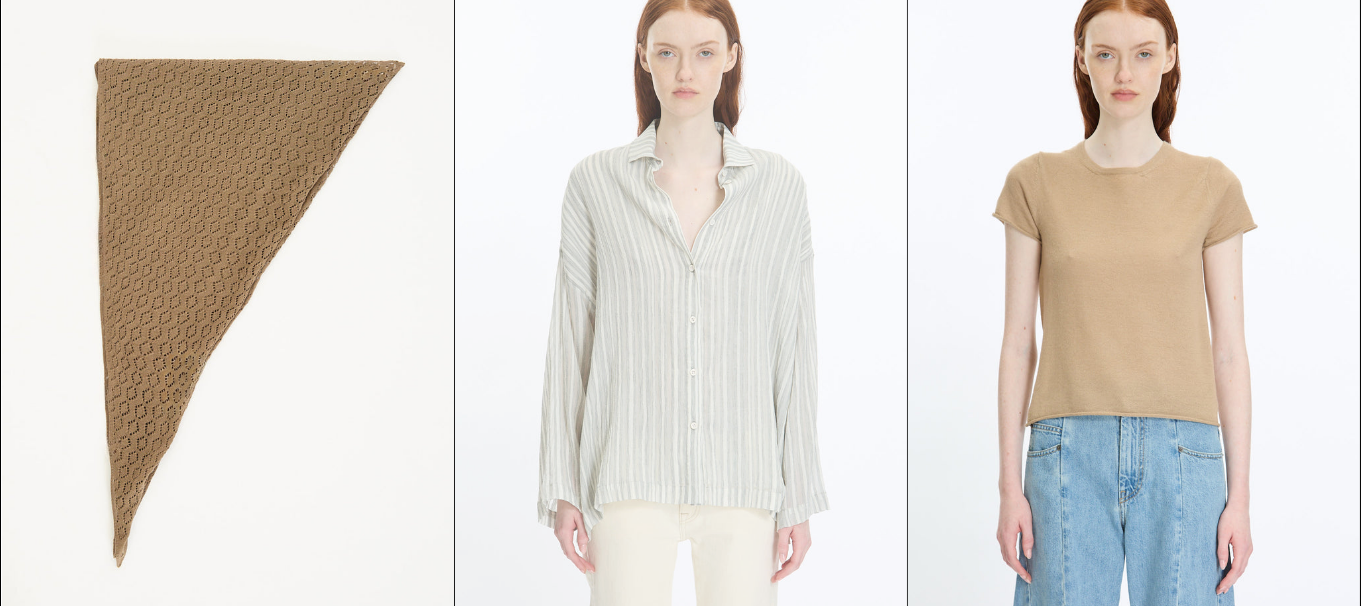 click at bounding box center [681, 301] 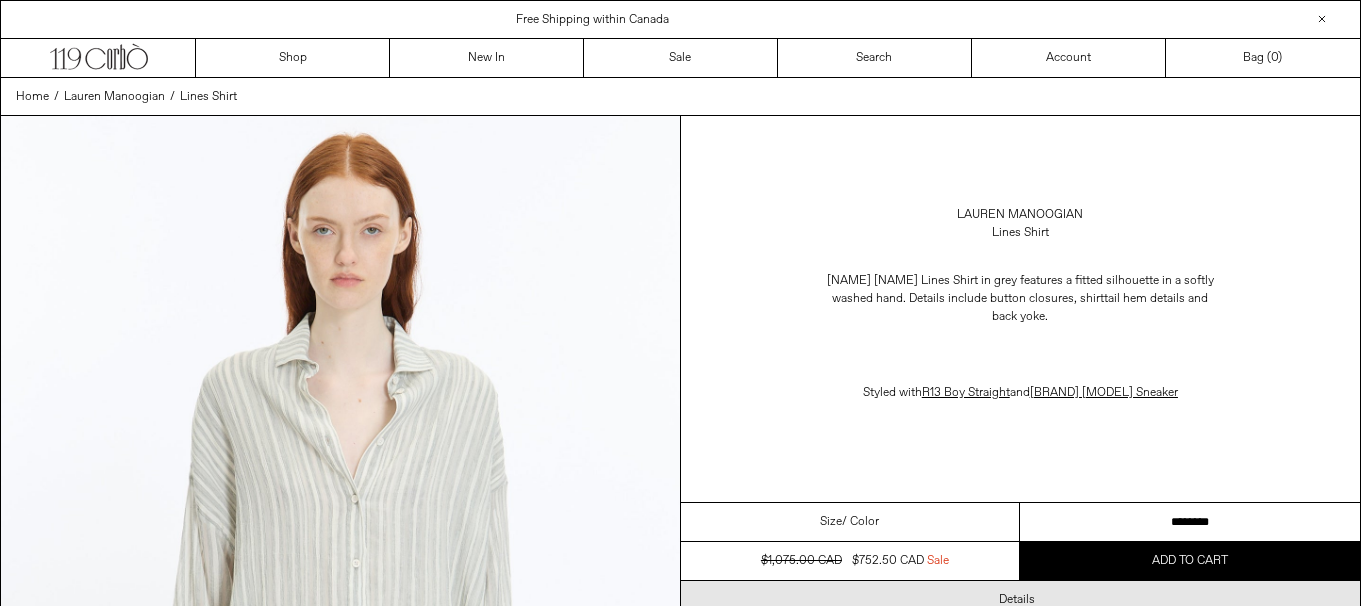 scroll, scrollTop: 0, scrollLeft: 0, axis: both 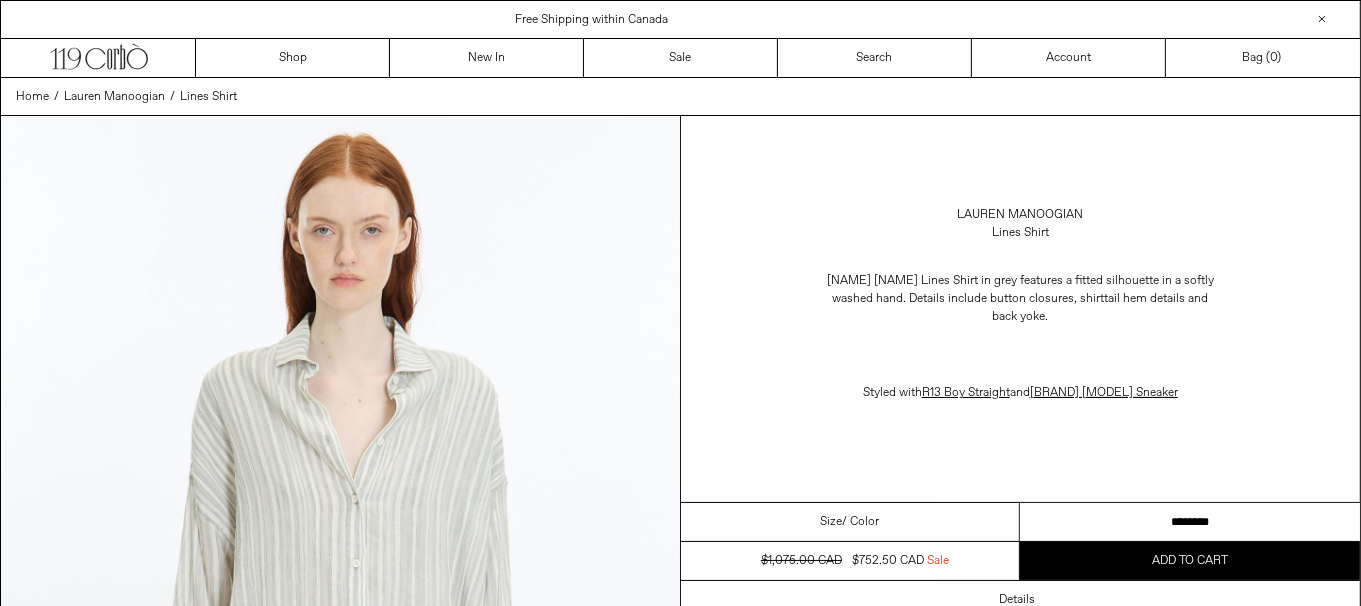 drag, startPoint x: 1249, startPoint y: 520, endPoint x: 1317, endPoint y: 508, distance: 69.050705 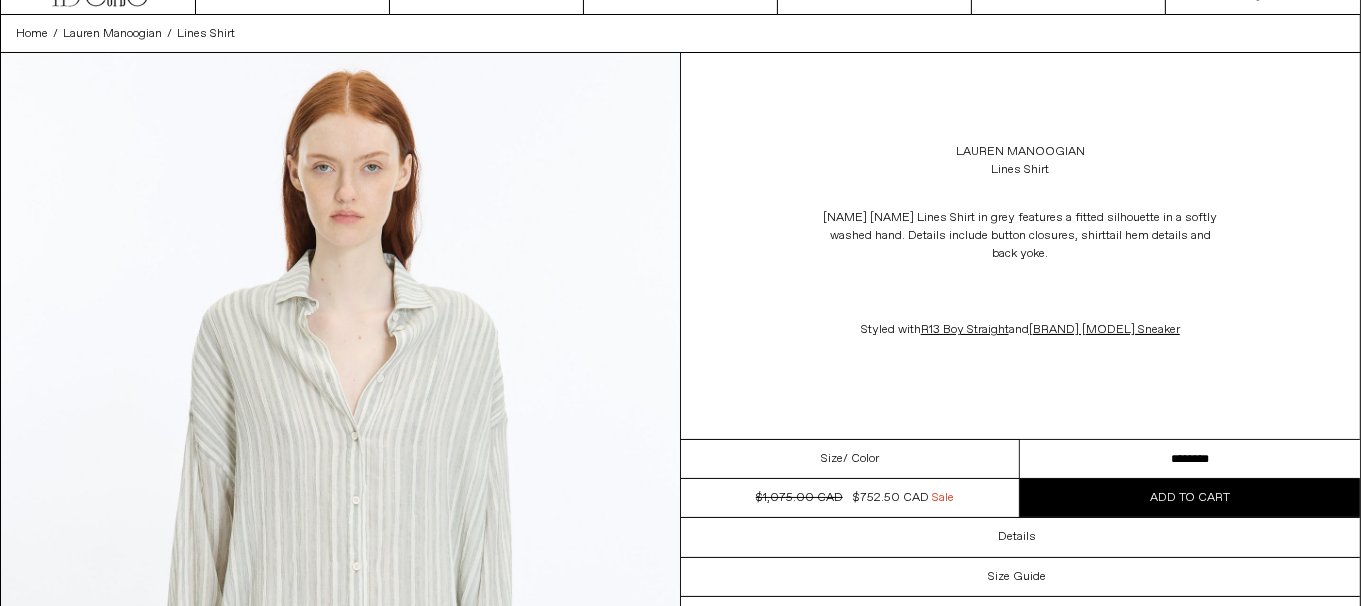 scroll, scrollTop: 500, scrollLeft: 0, axis: vertical 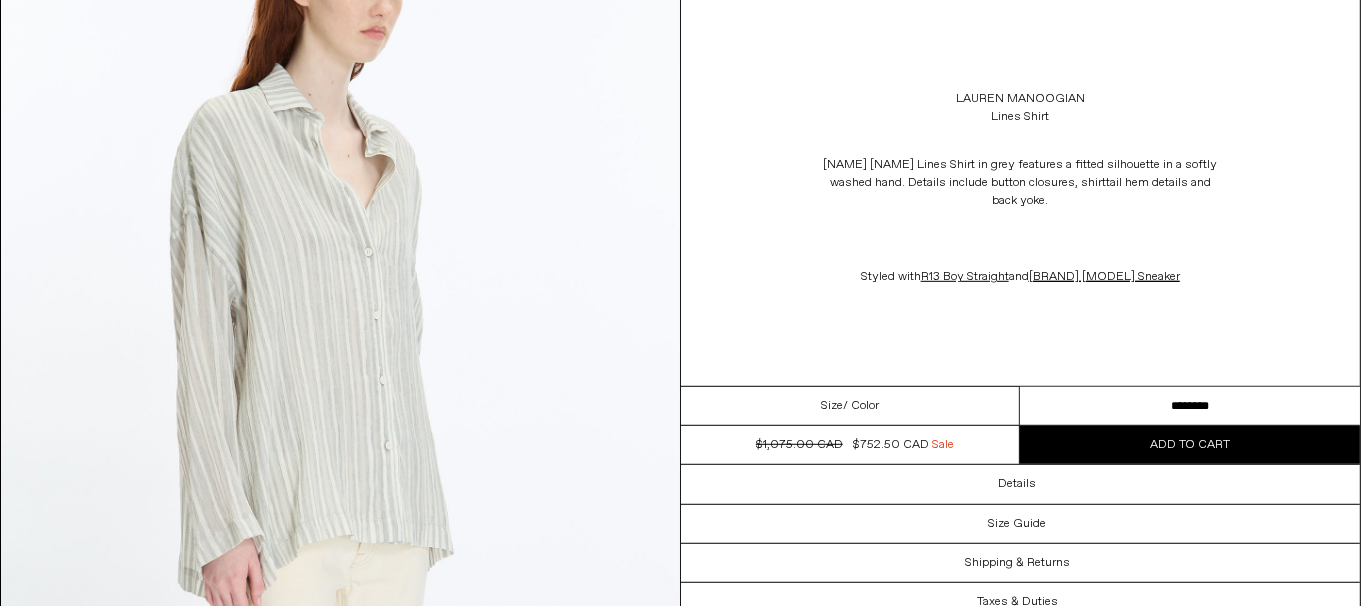 drag, startPoint x: 1177, startPoint y: 399, endPoint x: 1230, endPoint y: 404, distance: 53.235325 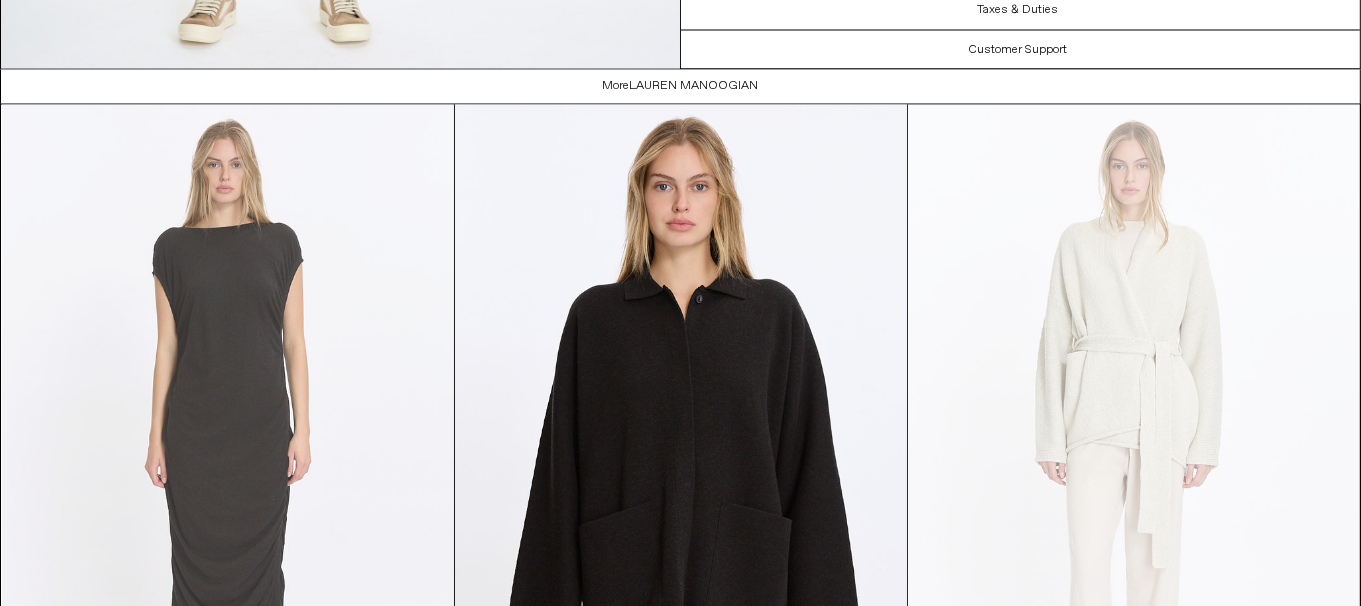 scroll, scrollTop: 3700, scrollLeft: 0, axis: vertical 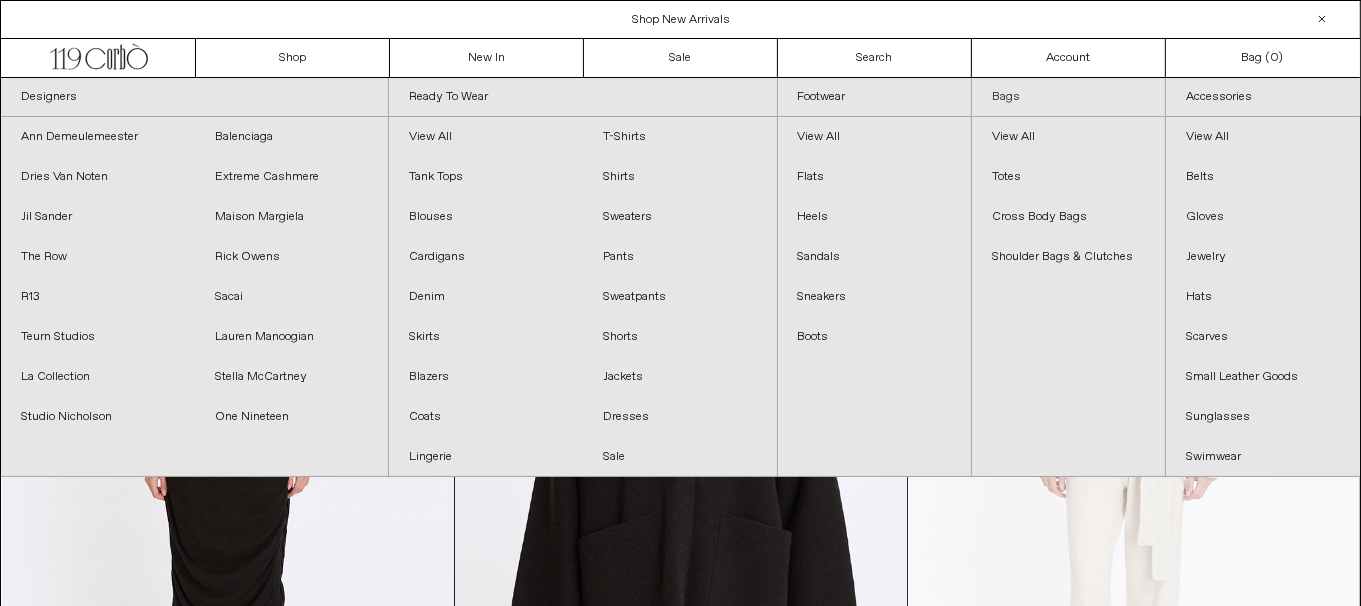 click on "Bags" at bounding box center [1068, 97] 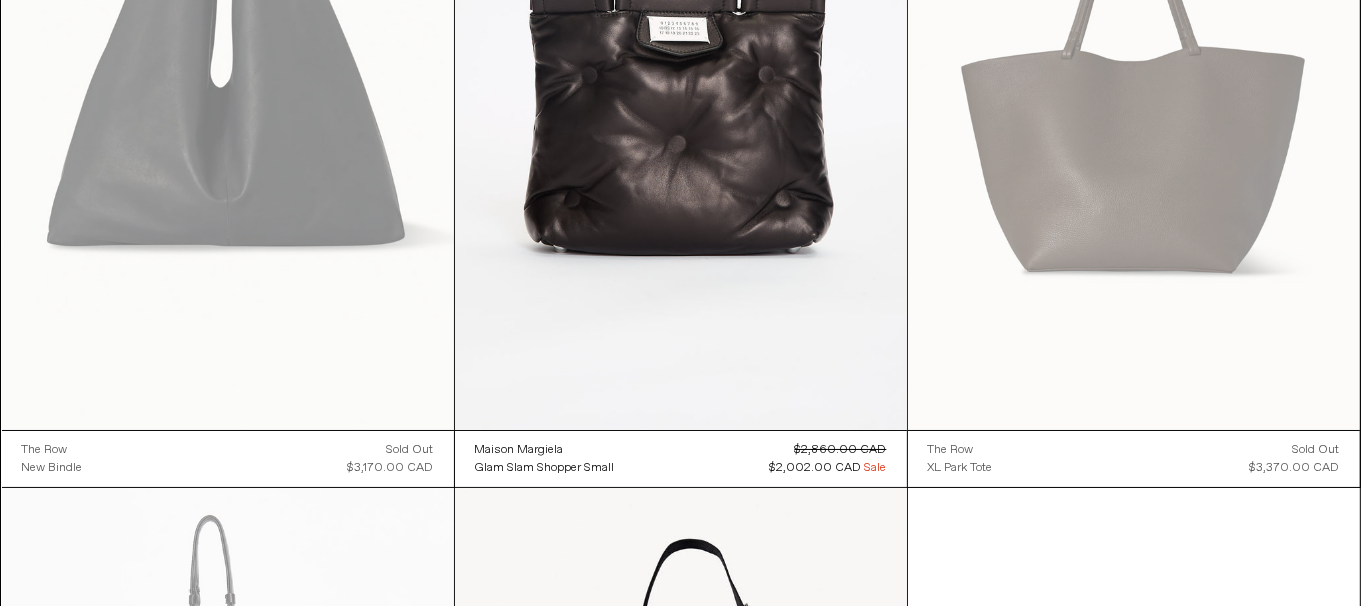 scroll, scrollTop: 6699, scrollLeft: 0, axis: vertical 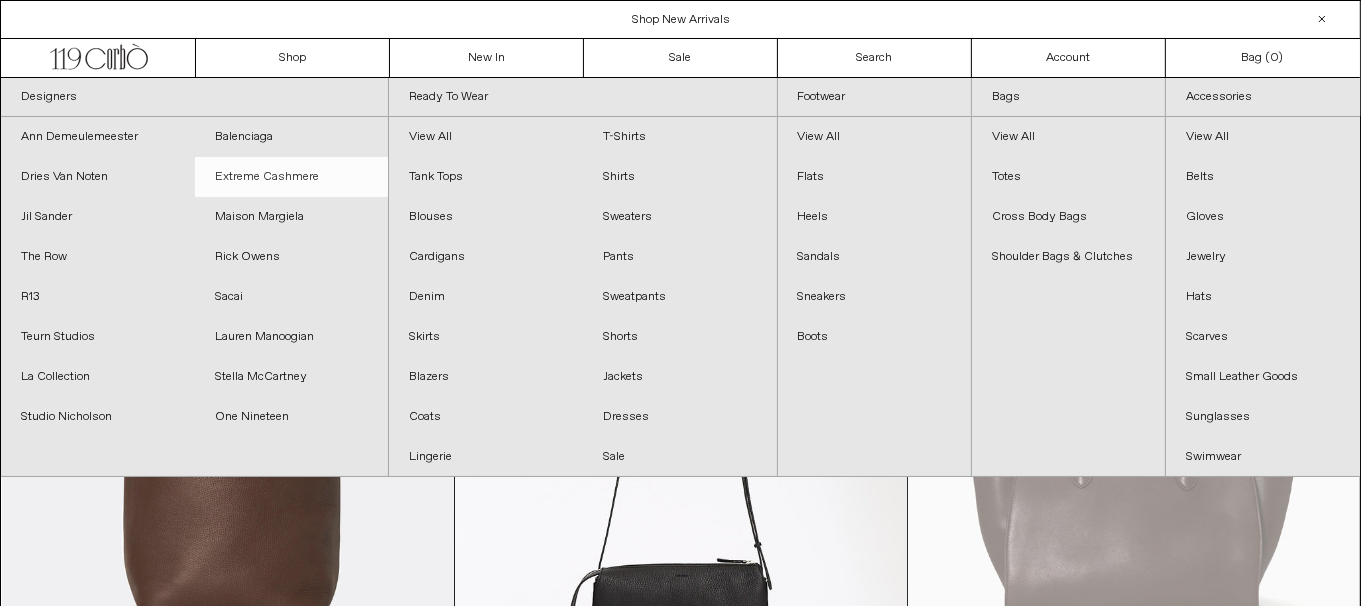 click on "Extreme Cashmere" at bounding box center [292, 177] 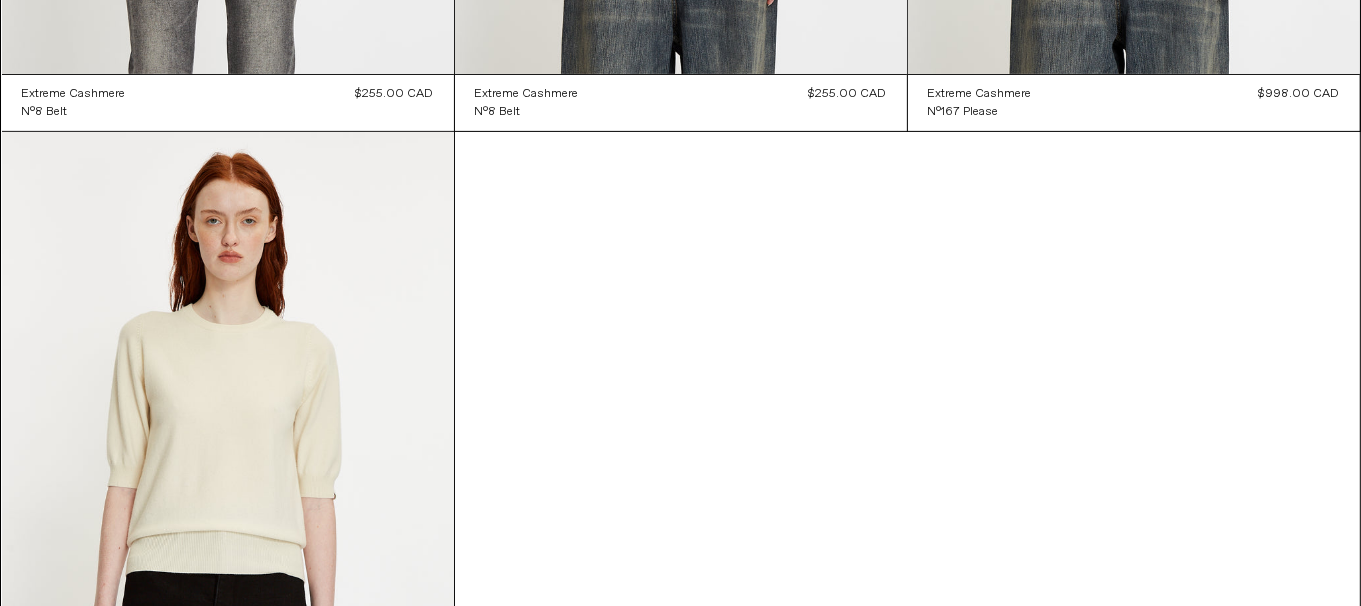scroll, scrollTop: 15049, scrollLeft: 0, axis: vertical 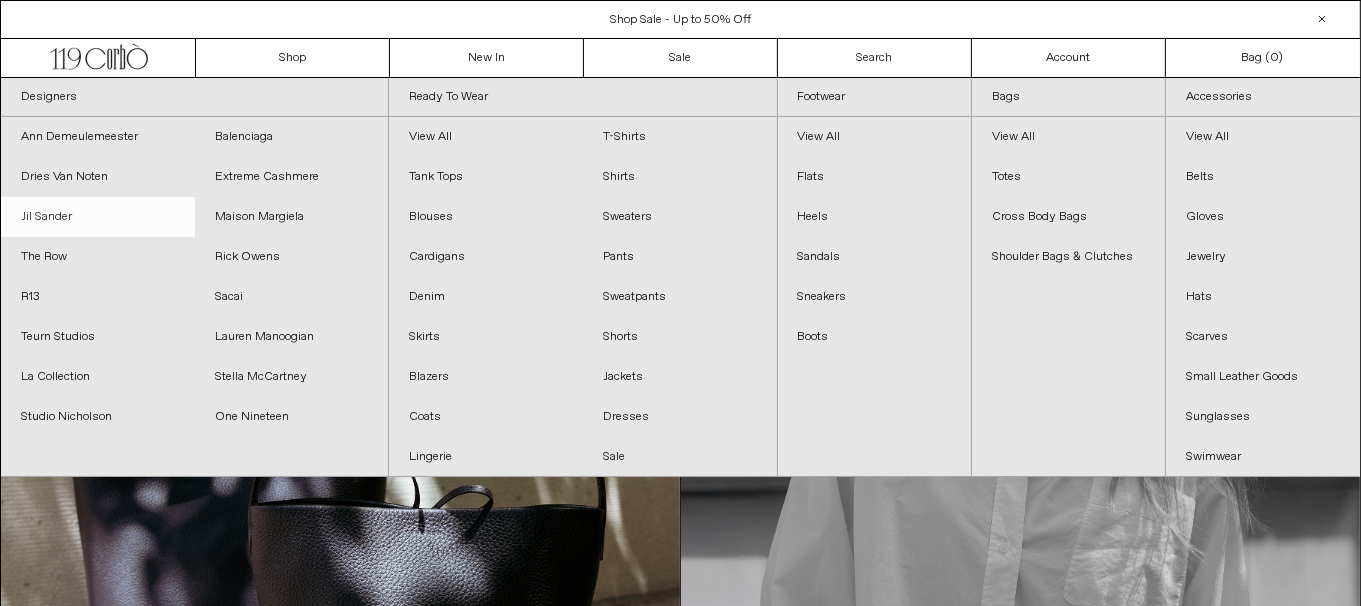 click on "Jil Sander" at bounding box center [98, 217] 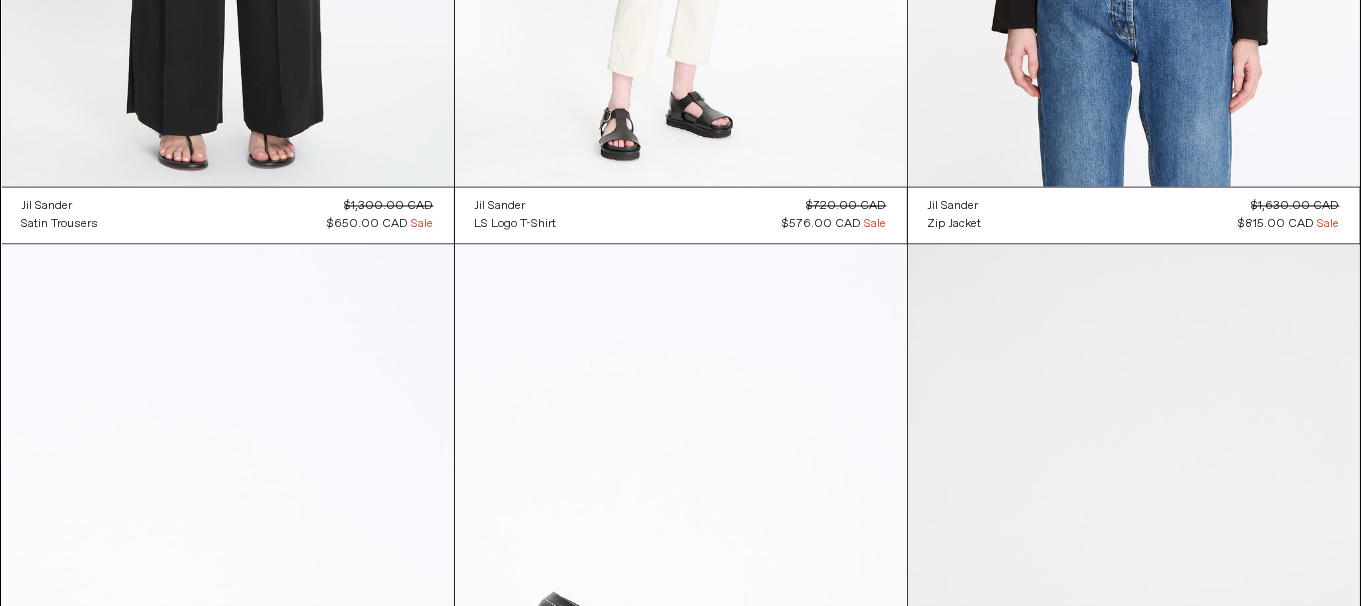 scroll, scrollTop: 3200, scrollLeft: 0, axis: vertical 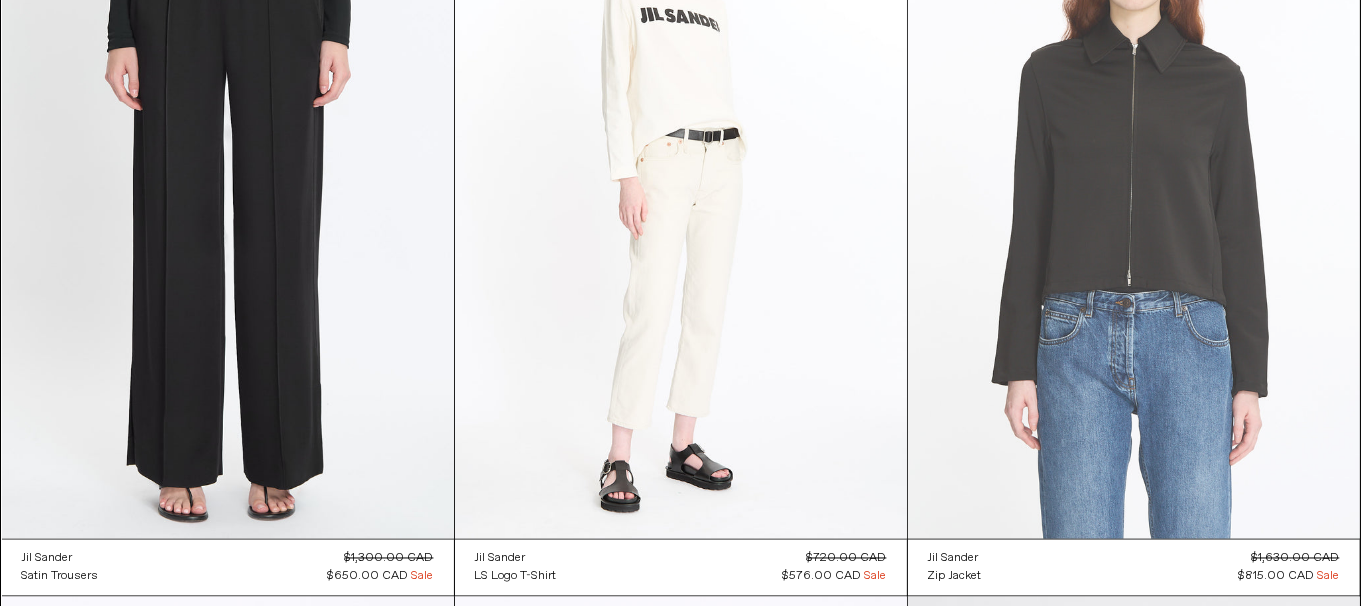 click at bounding box center (1134, 200) 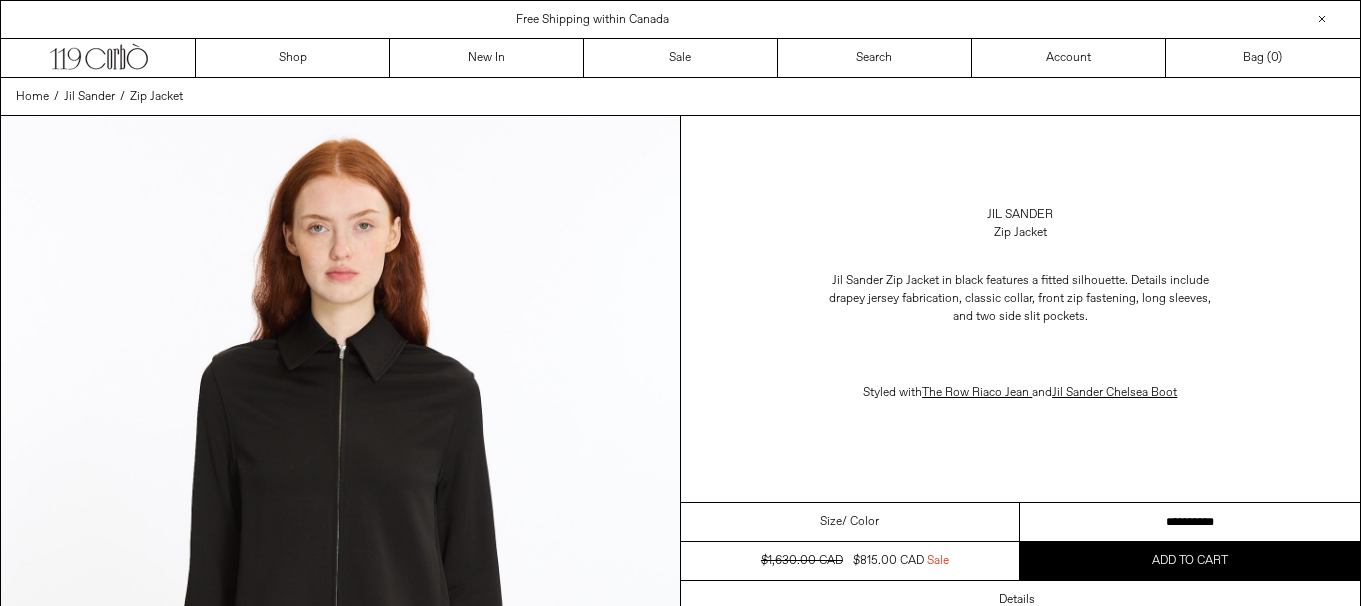 scroll, scrollTop: 0, scrollLeft: 0, axis: both 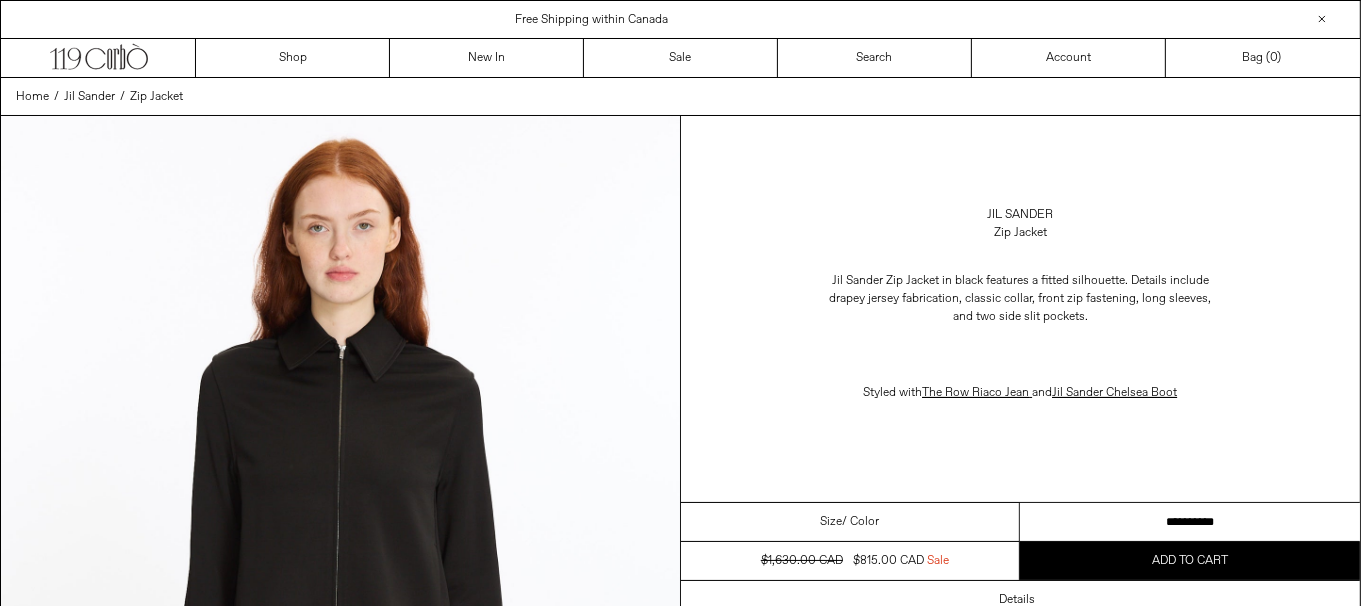 click on "**********" at bounding box center (1190, 522) 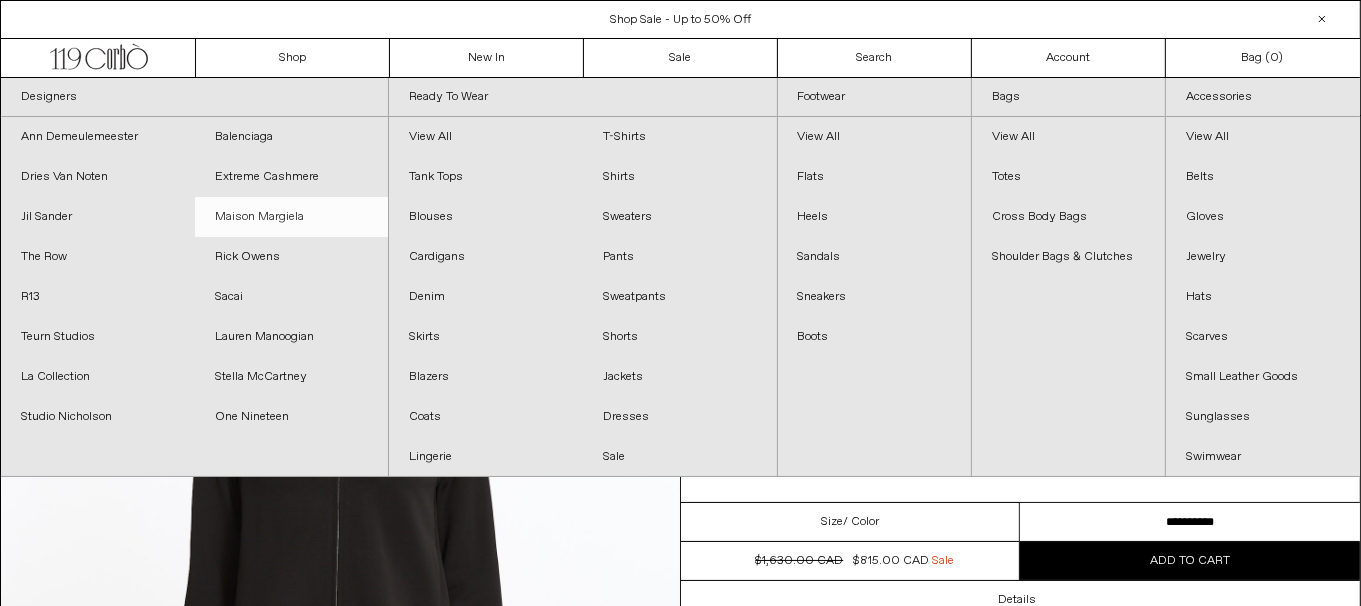 scroll, scrollTop: 0, scrollLeft: 0, axis: both 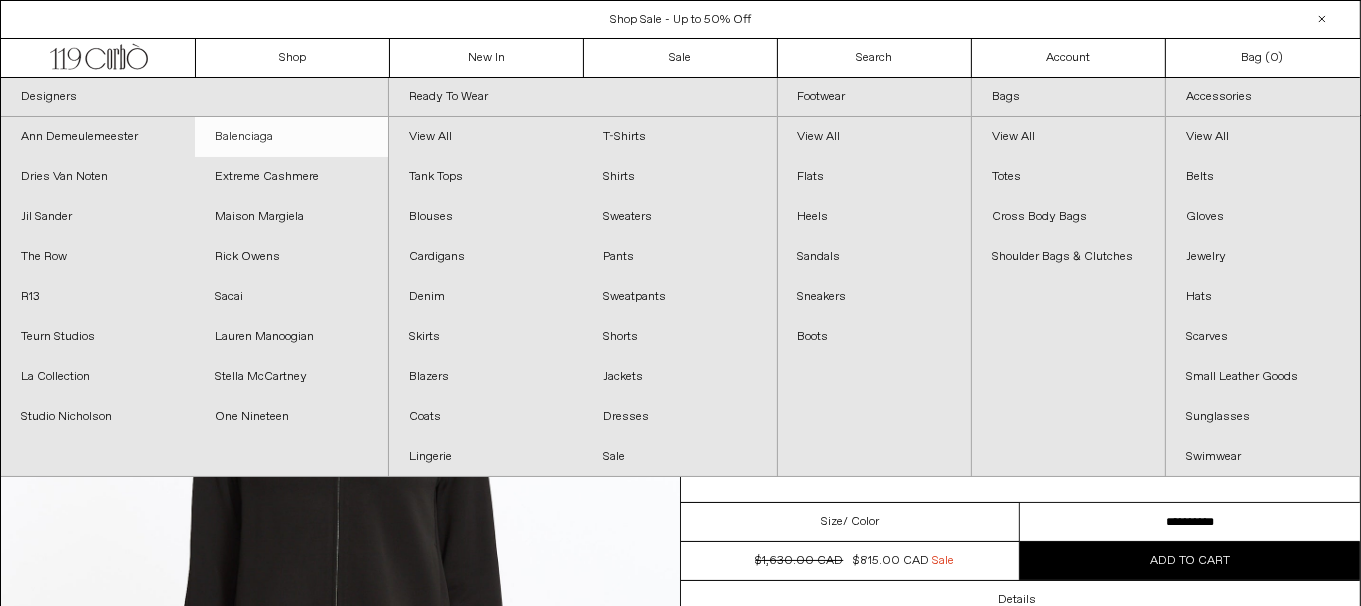 click on "Balenciaga" at bounding box center (292, 137) 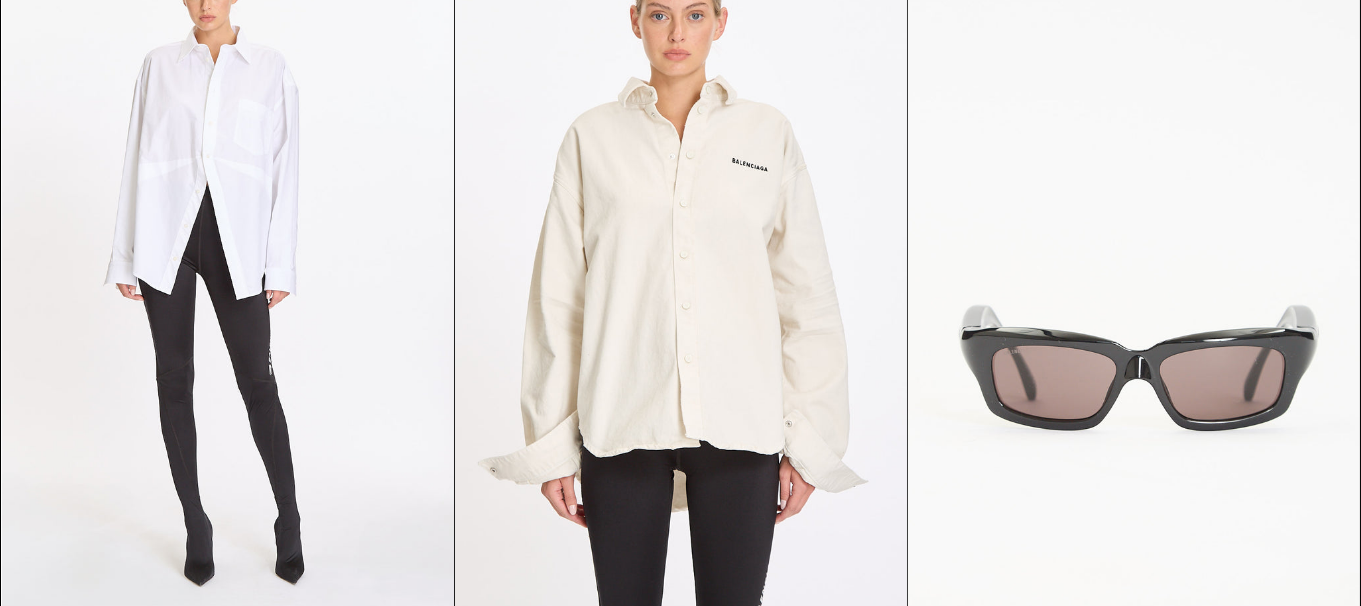 scroll, scrollTop: 4600, scrollLeft: 0, axis: vertical 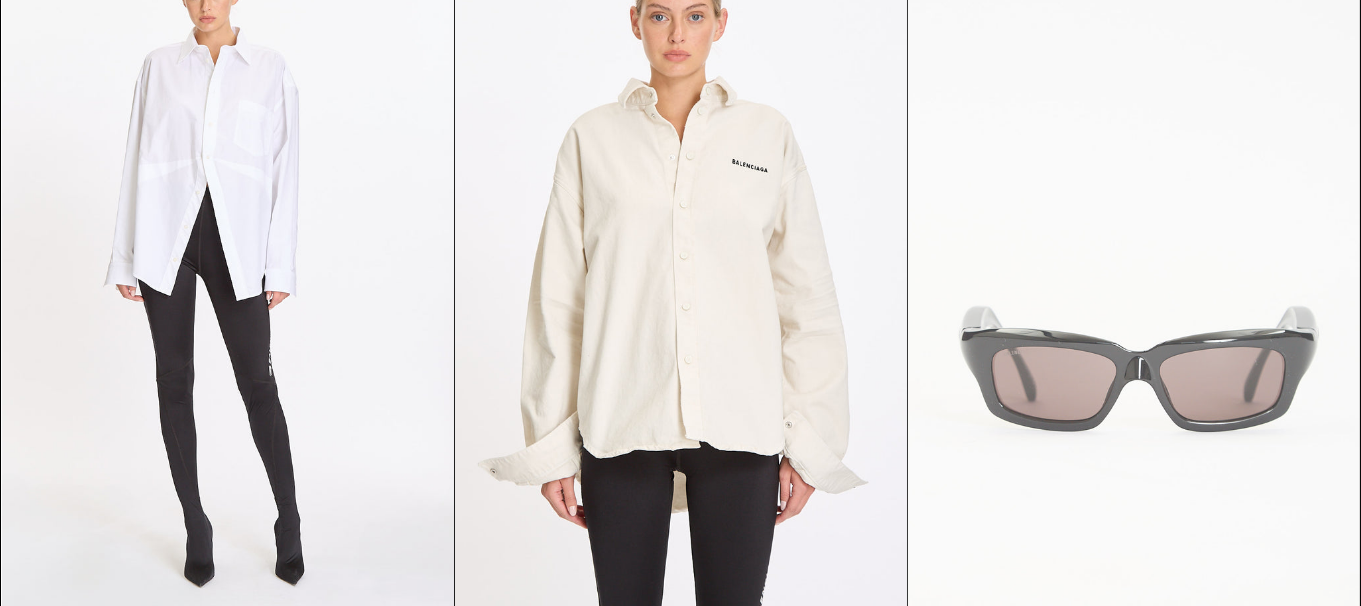 click at bounding box center (1134, 272) 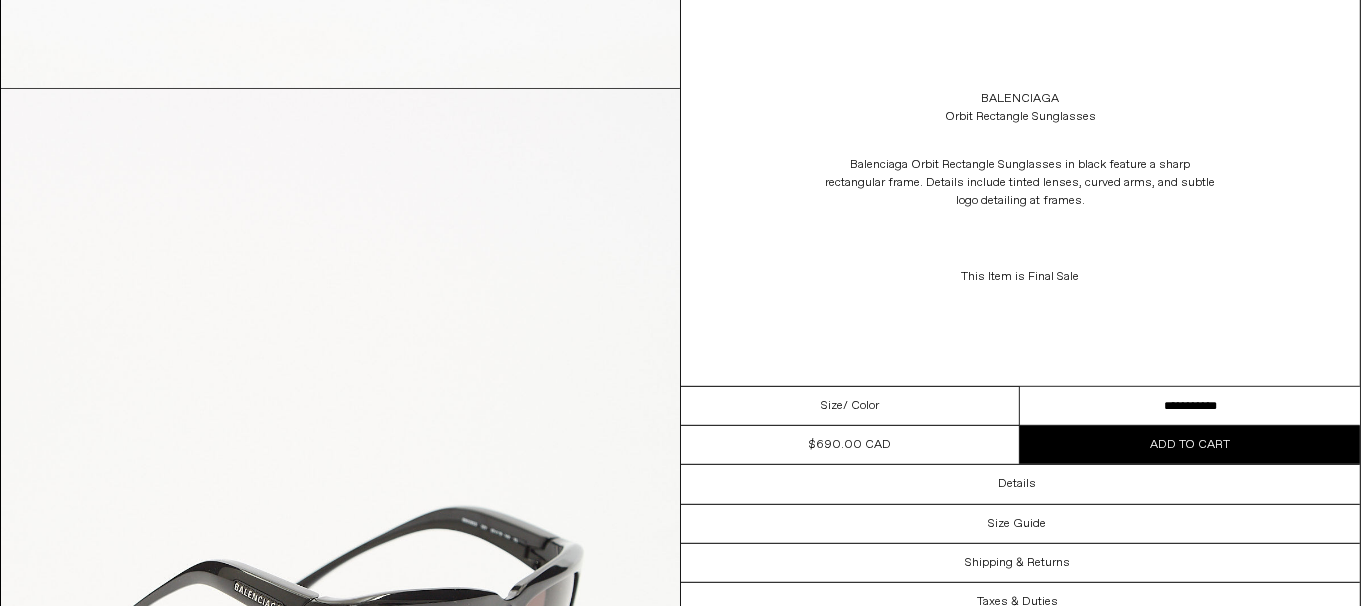 scroll, scrollTop: 1099, scrollLeft: 0, axis: vertical 